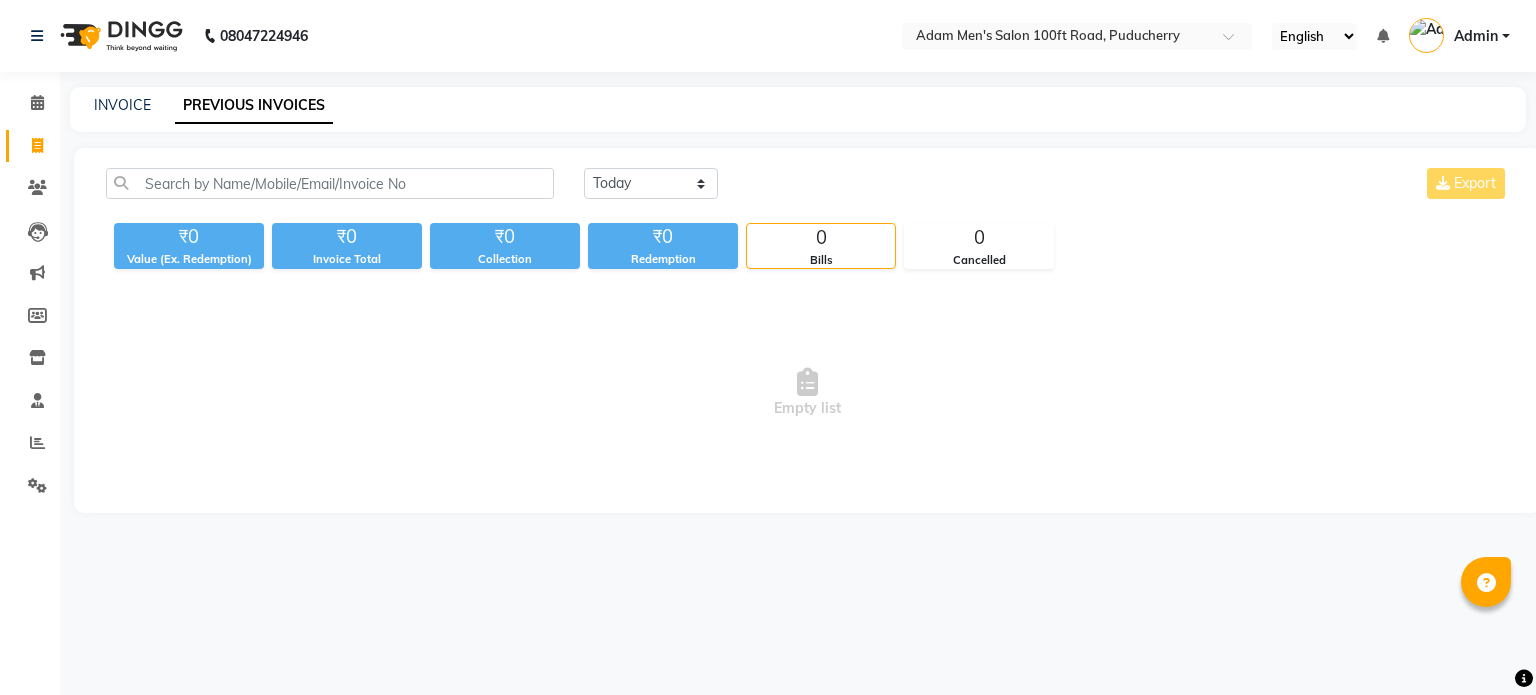 scroll, scrollTop: 0, scrollLeft: 0, axis: both 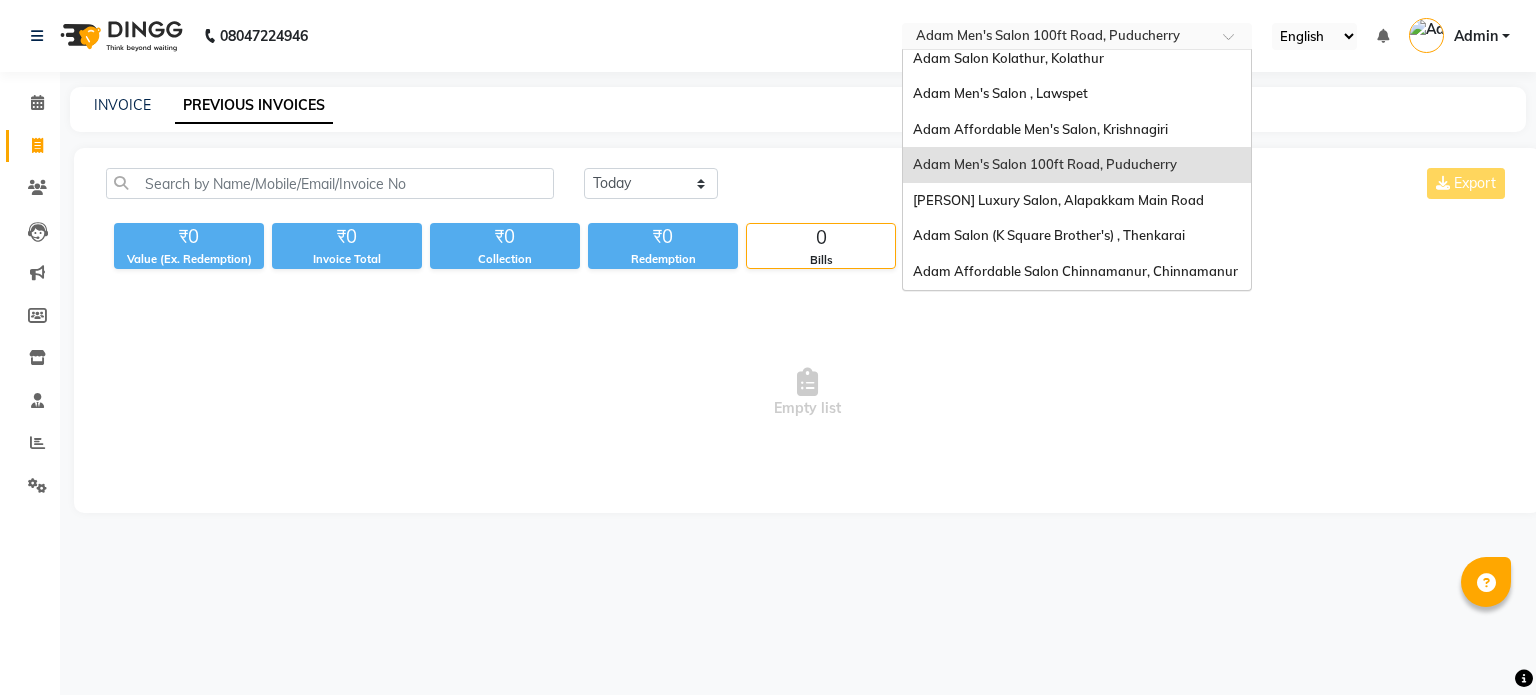 click at bounding box center (1057, 38) 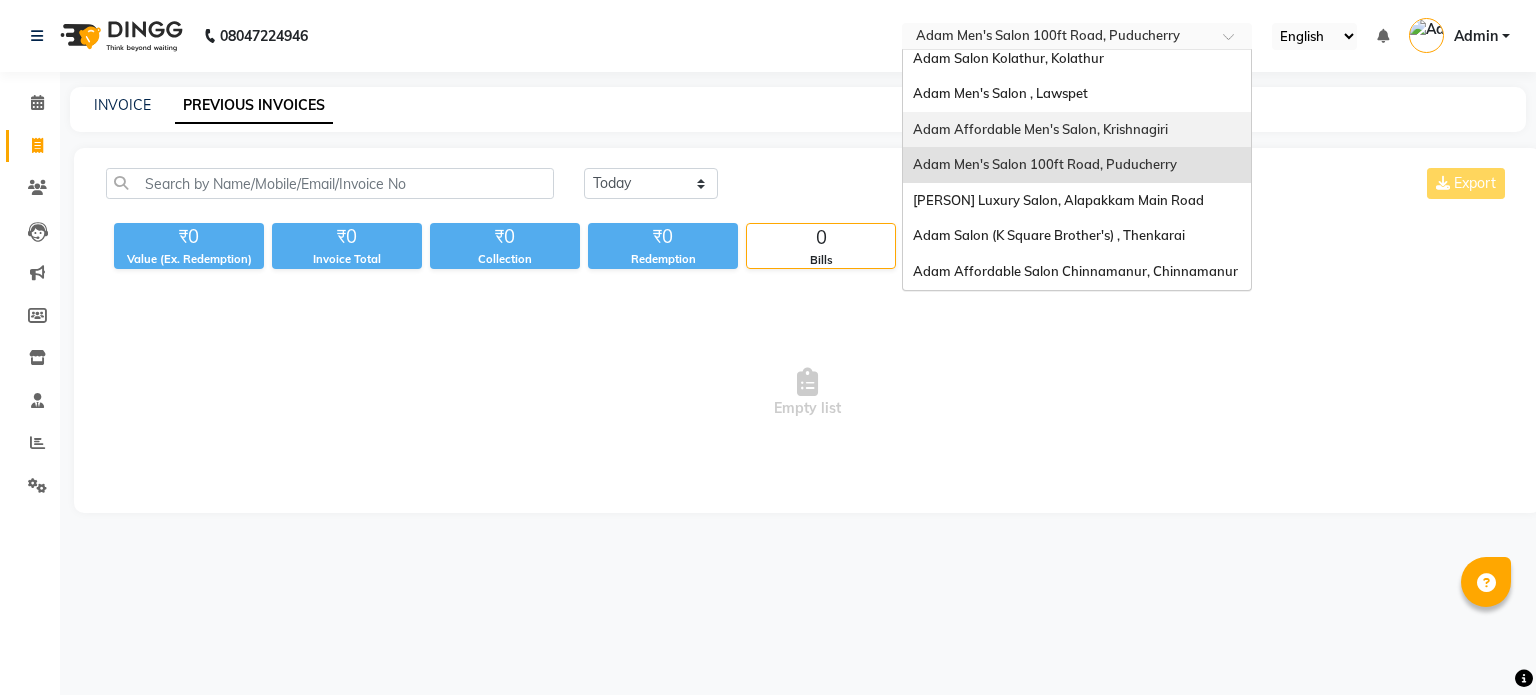 click on "Adam Affordable Men's Salon, Krishnagiri" at bounding box center [1040, 129] 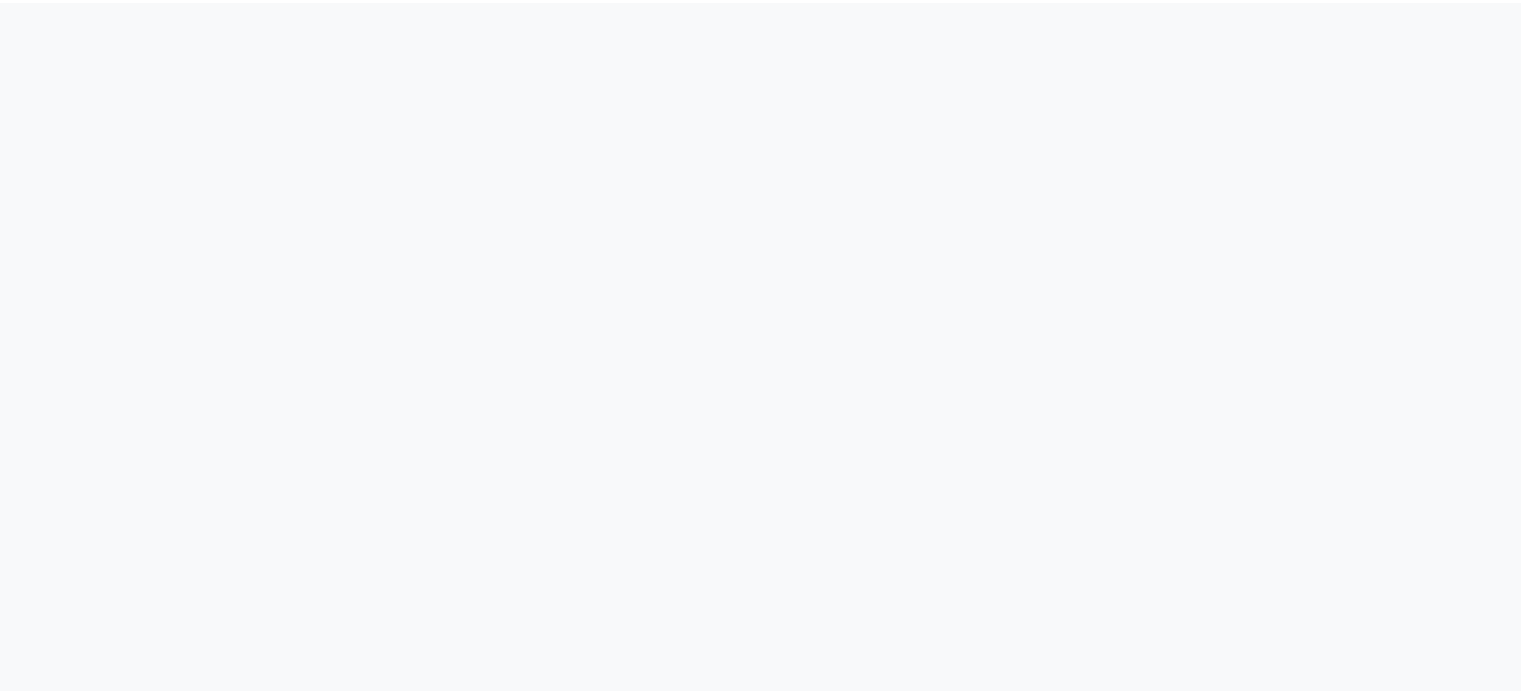 scroll, scrollTop: 0, scrollLeft: 0, axis: both 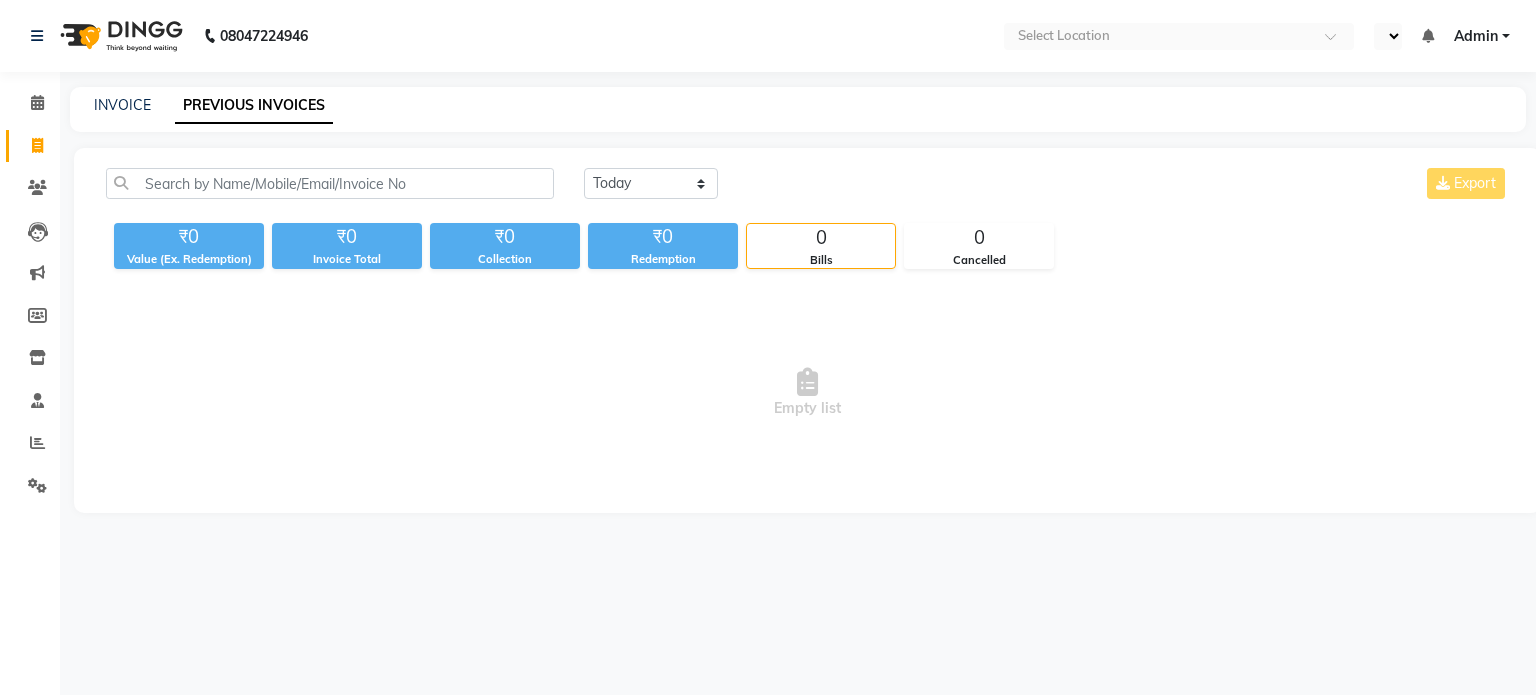 select on "en" 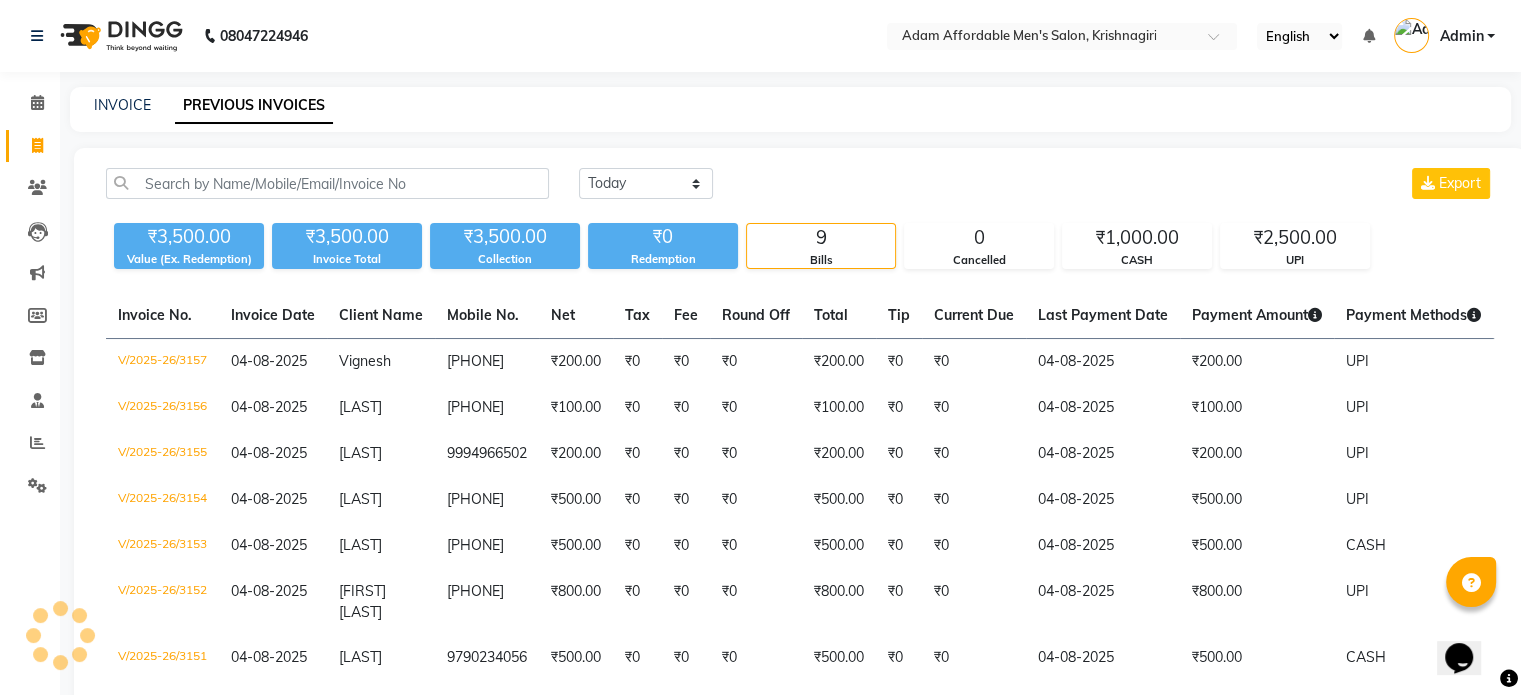 scroll, scrollTop: 0, scrollLeft: 0, axis: both 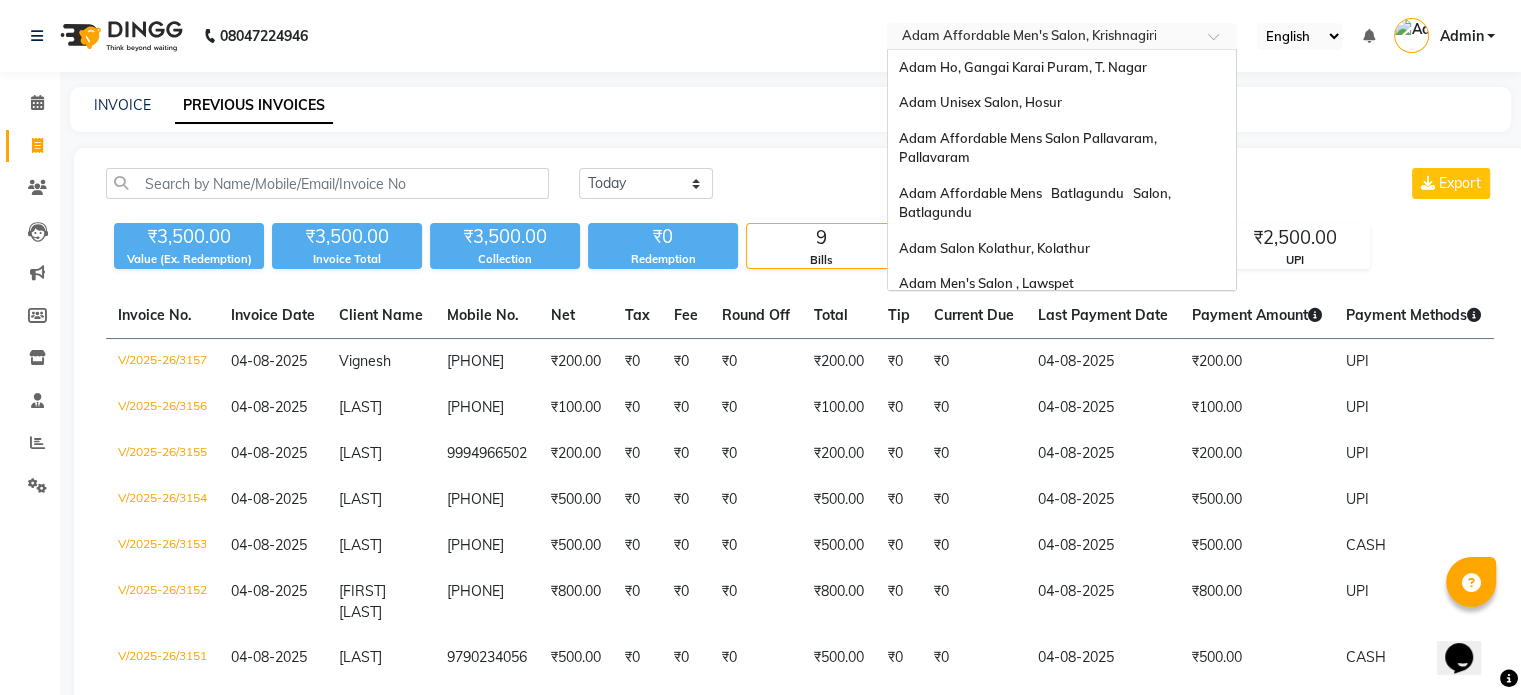 click at bounding box center (1042, 38) 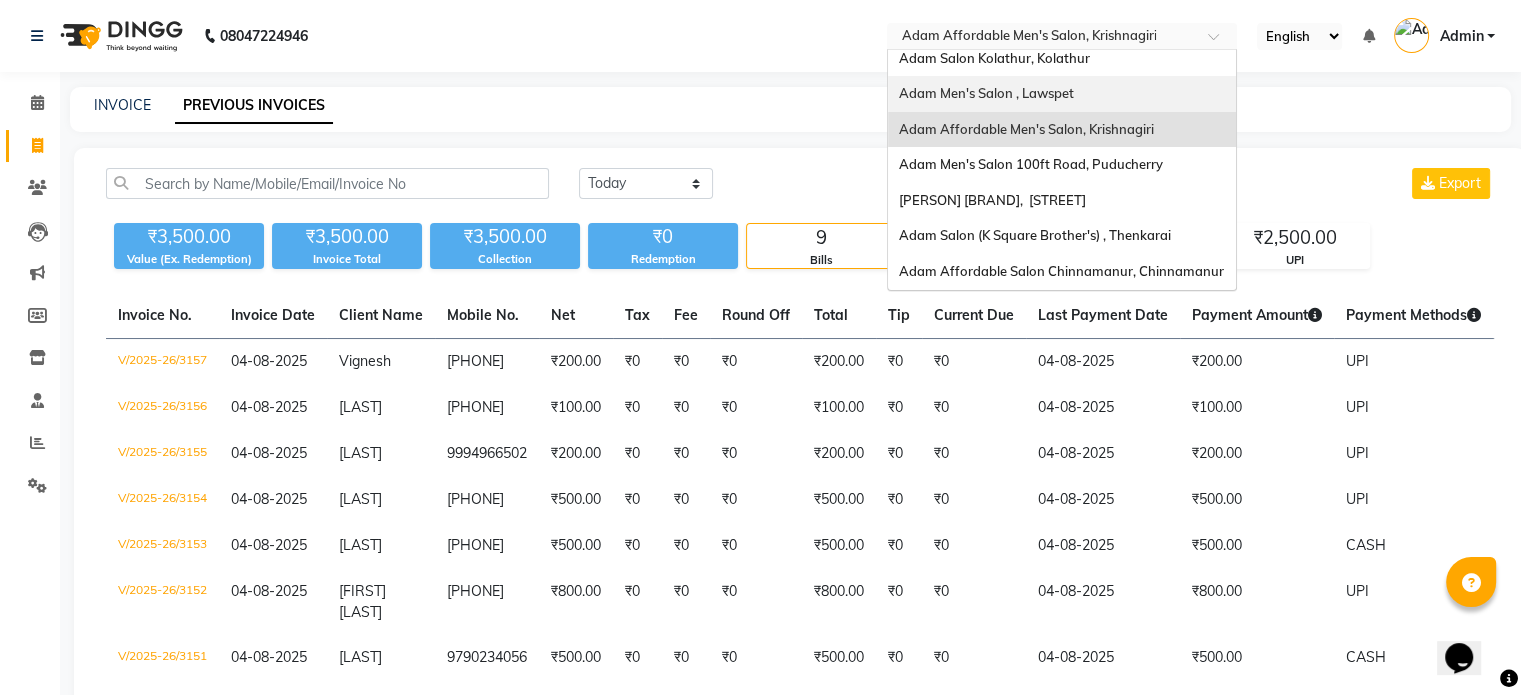 click on "Adam Men's Salon , Lawspet" at bounding box center [985, 93] 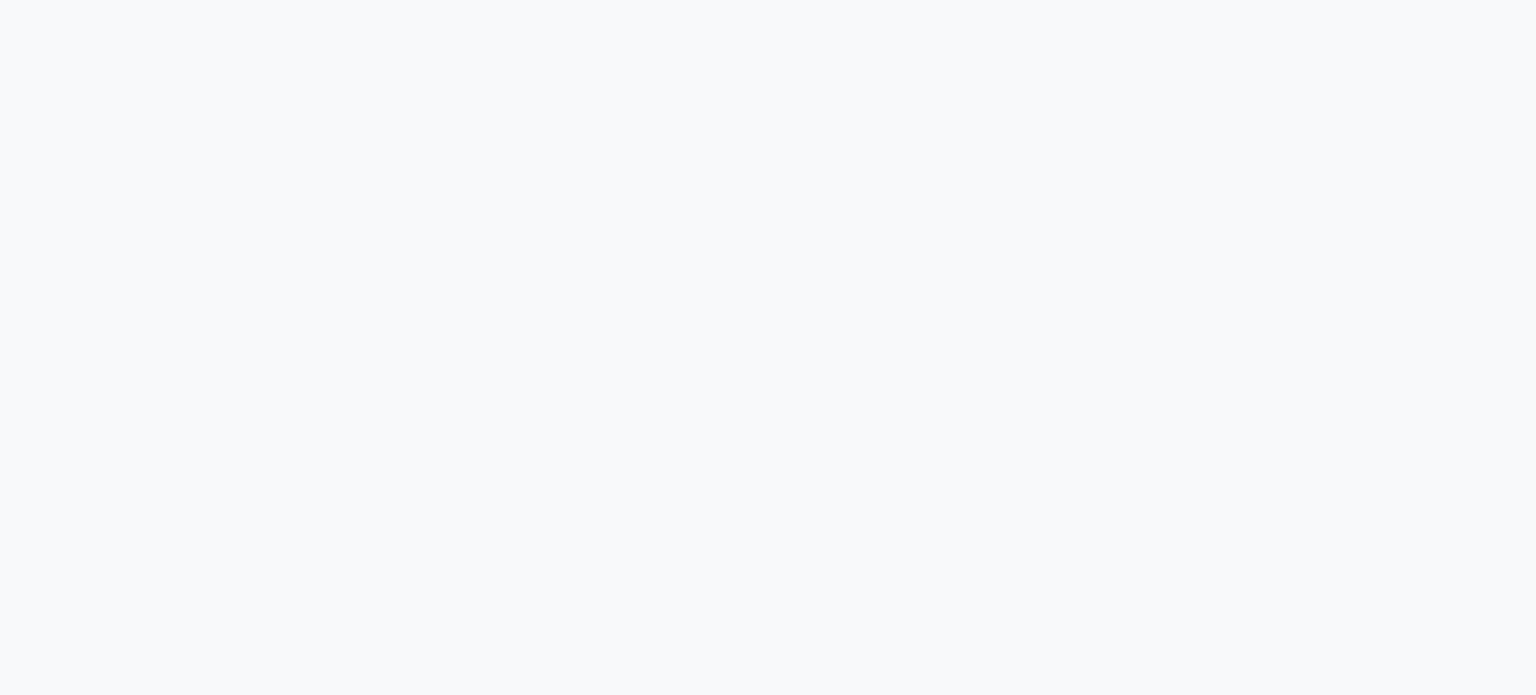 scroll, scrollTop: 0, scrollLeft: 0, axis: both 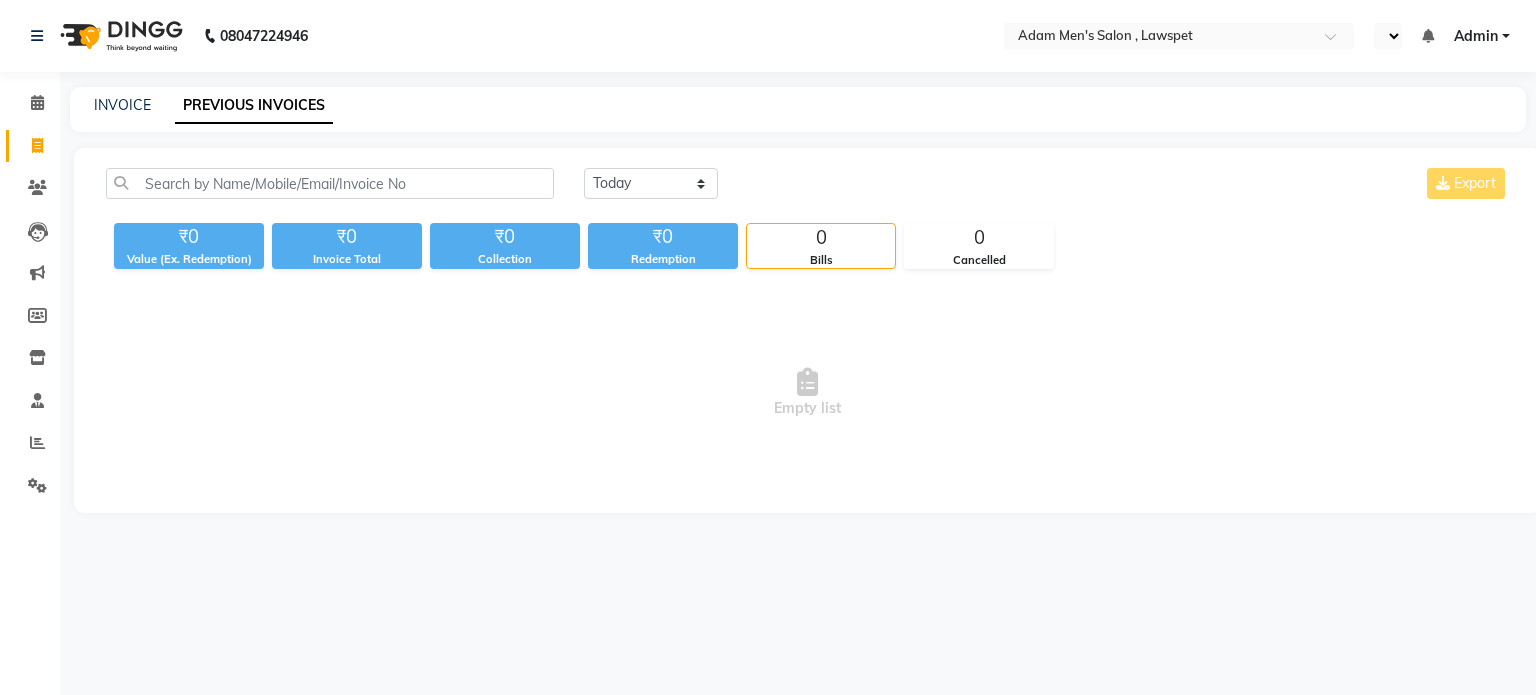 select on "en" 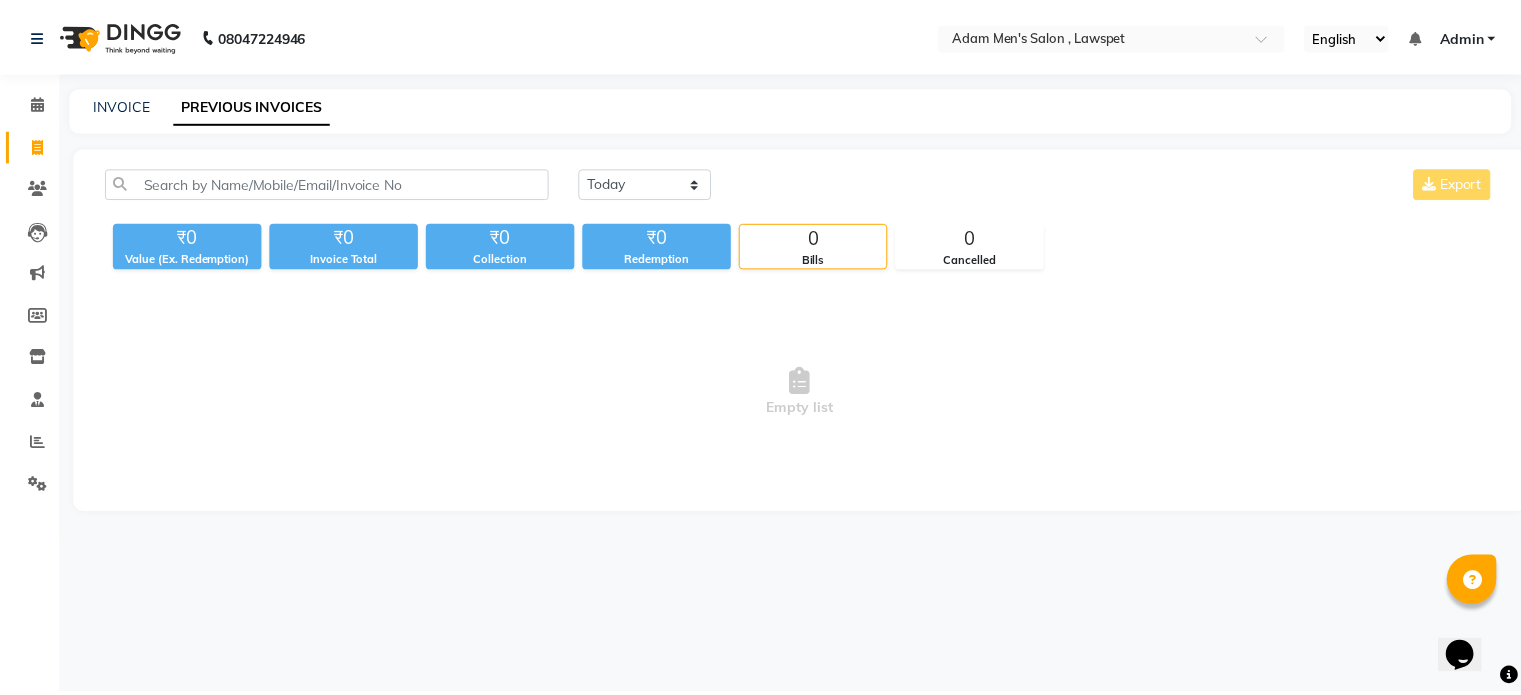scroll, scrollTop: 0, scrollLeft: 0, axis: both 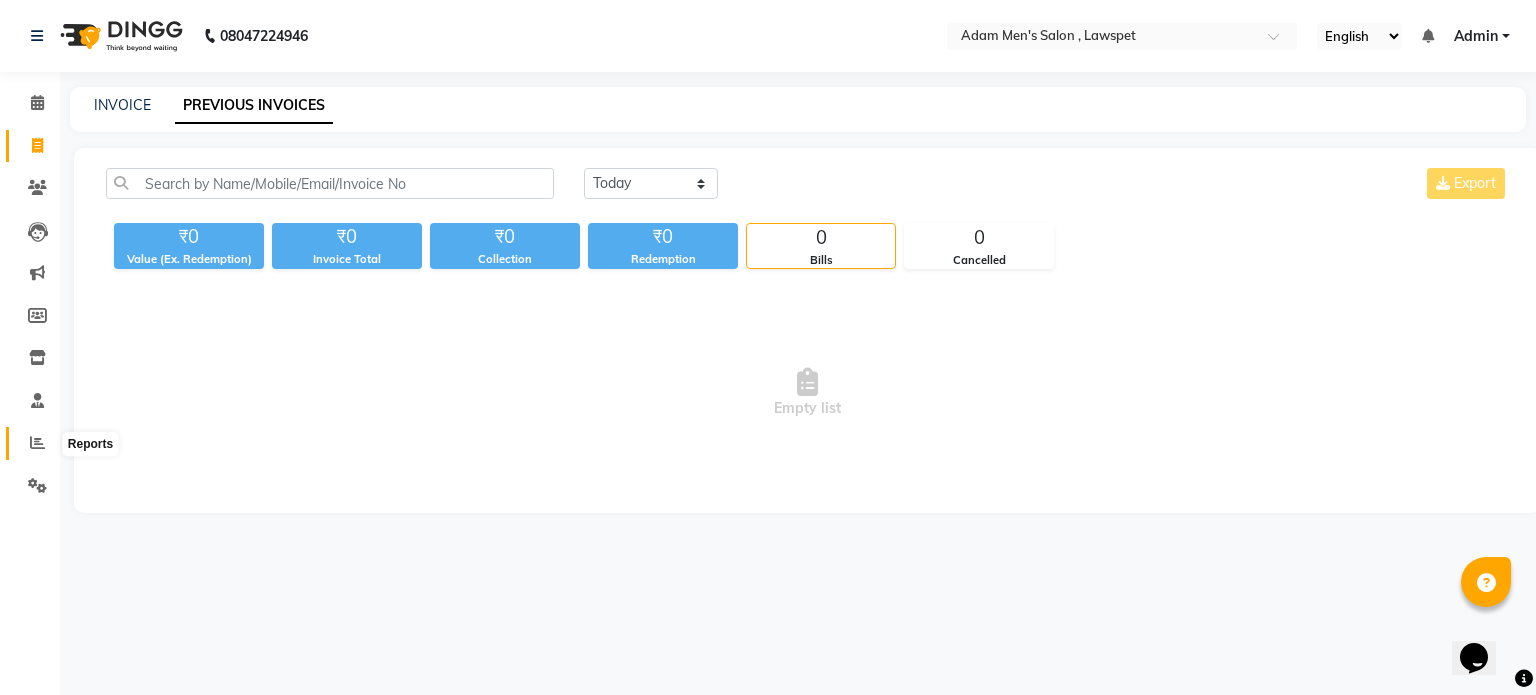 click 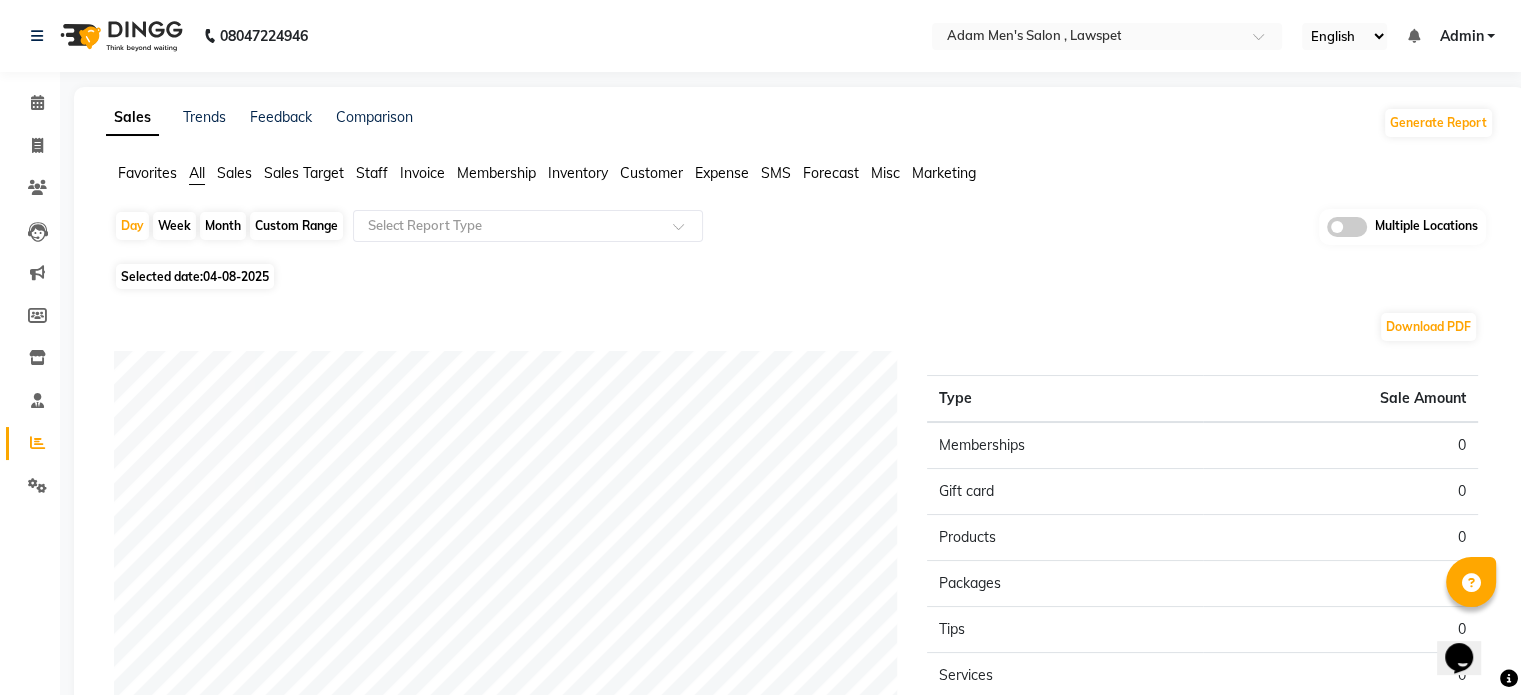 click on "Sales" 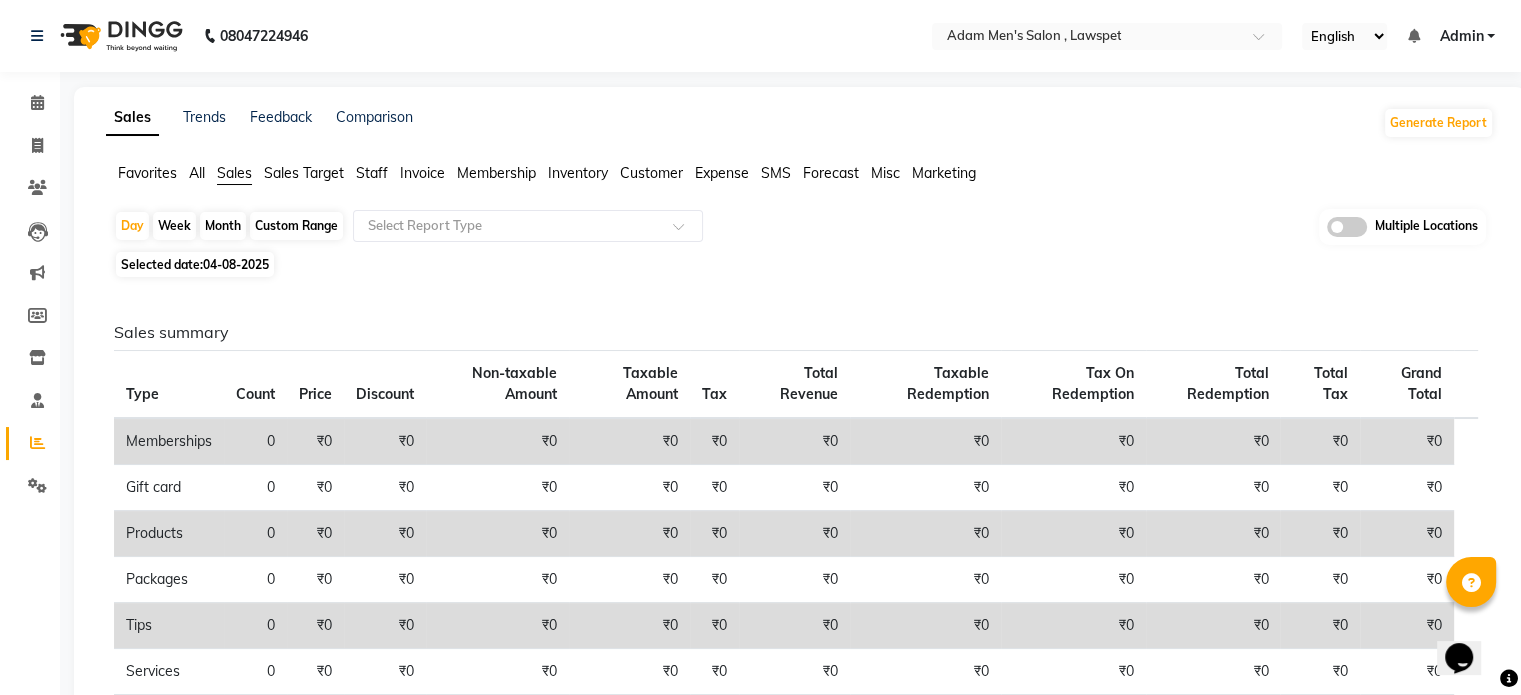 click on "Custom Range" 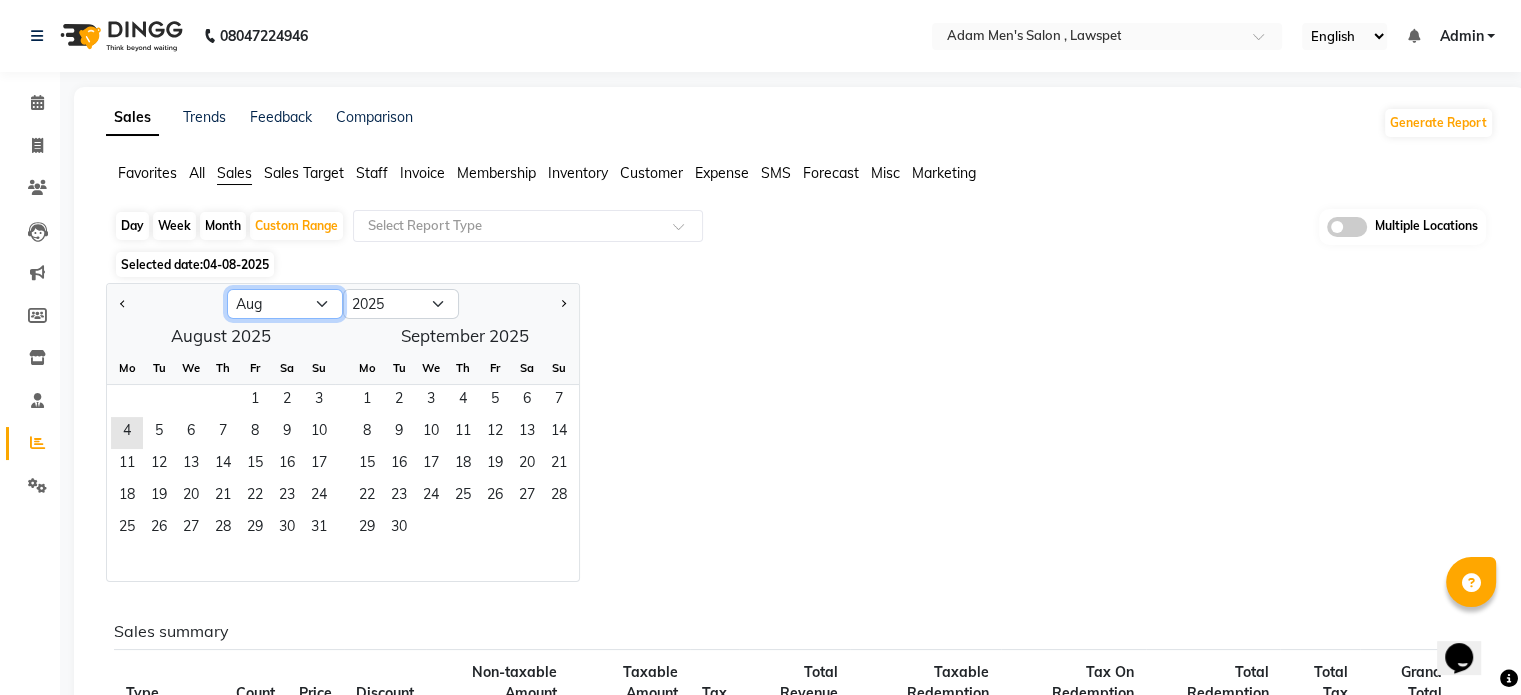 click on "Jan Feb Mar Apr May Jun Jul Aug Sep Oct Nov Dec" 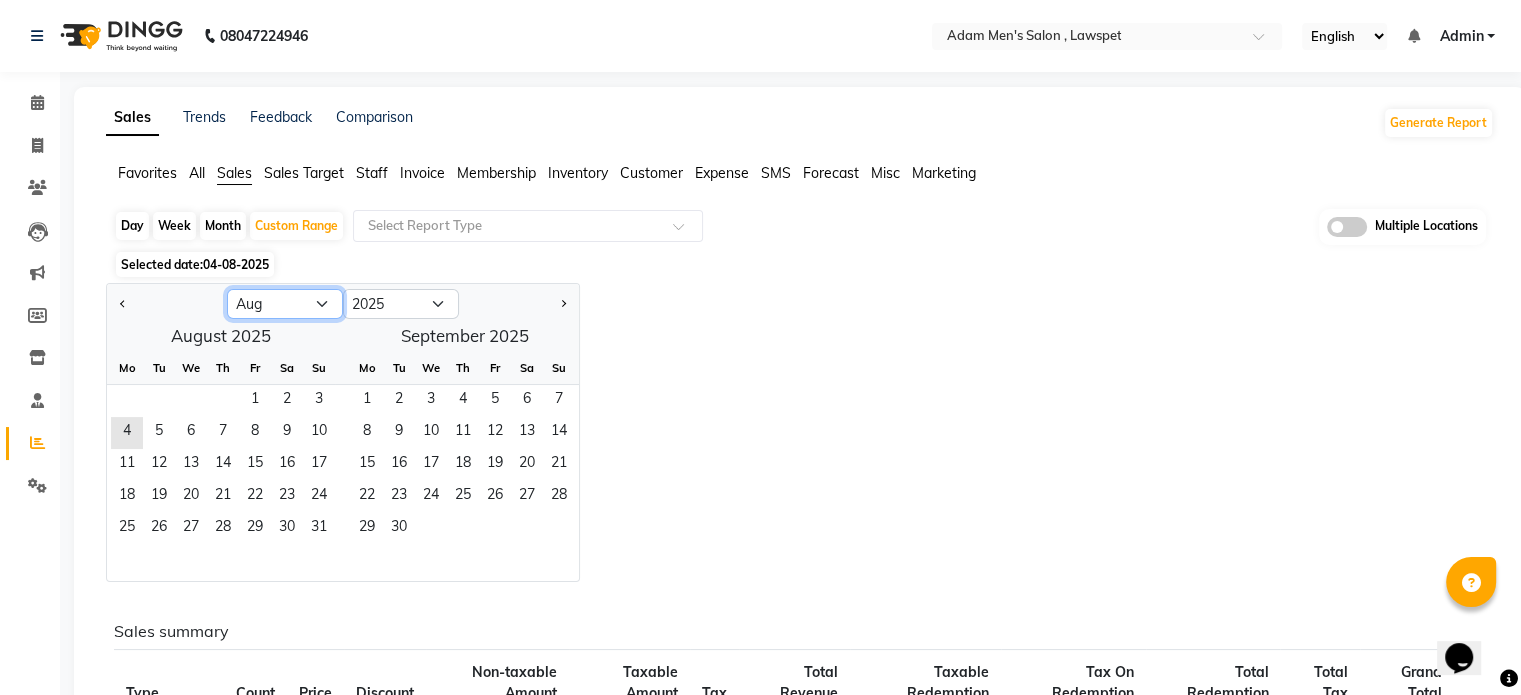 select on "7" 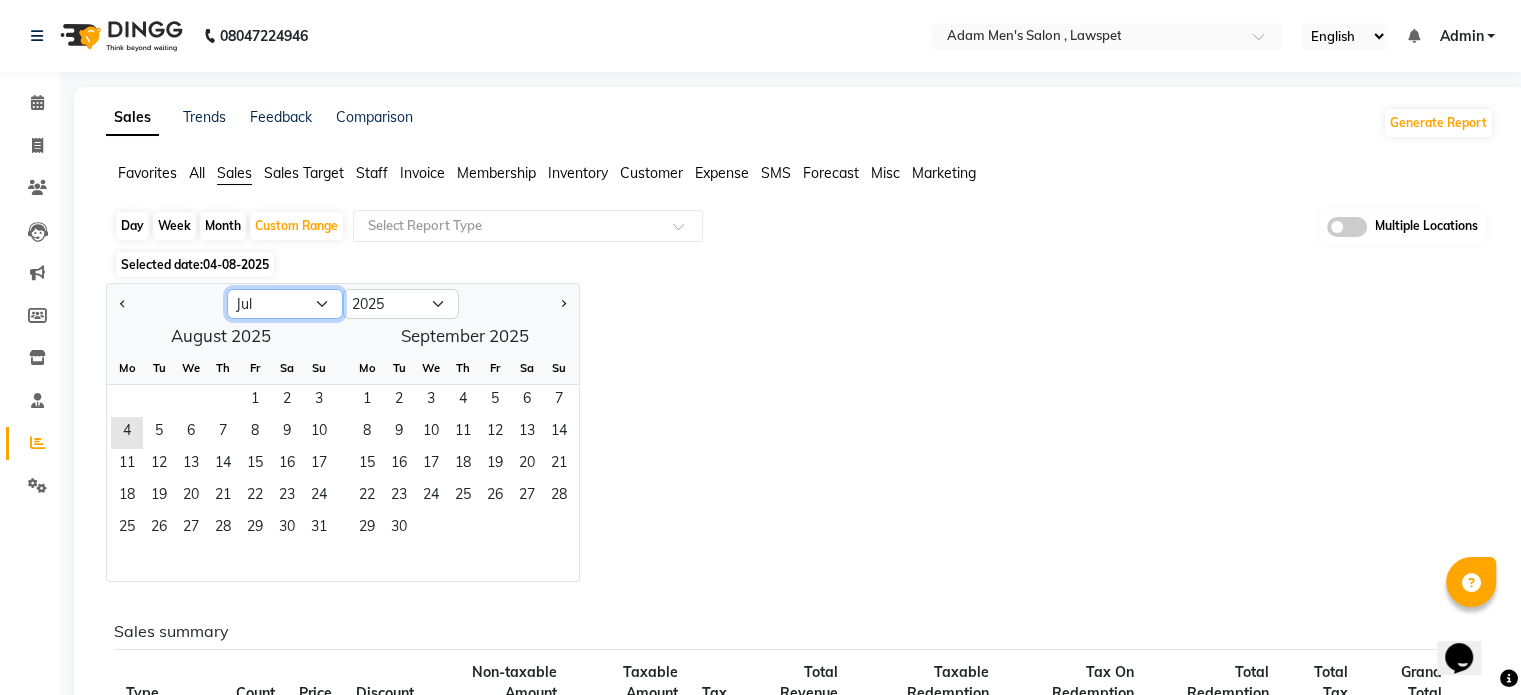click on "Jan Feb Mar Apr May Jun Jul Aug Sep Oct Nov Dec" 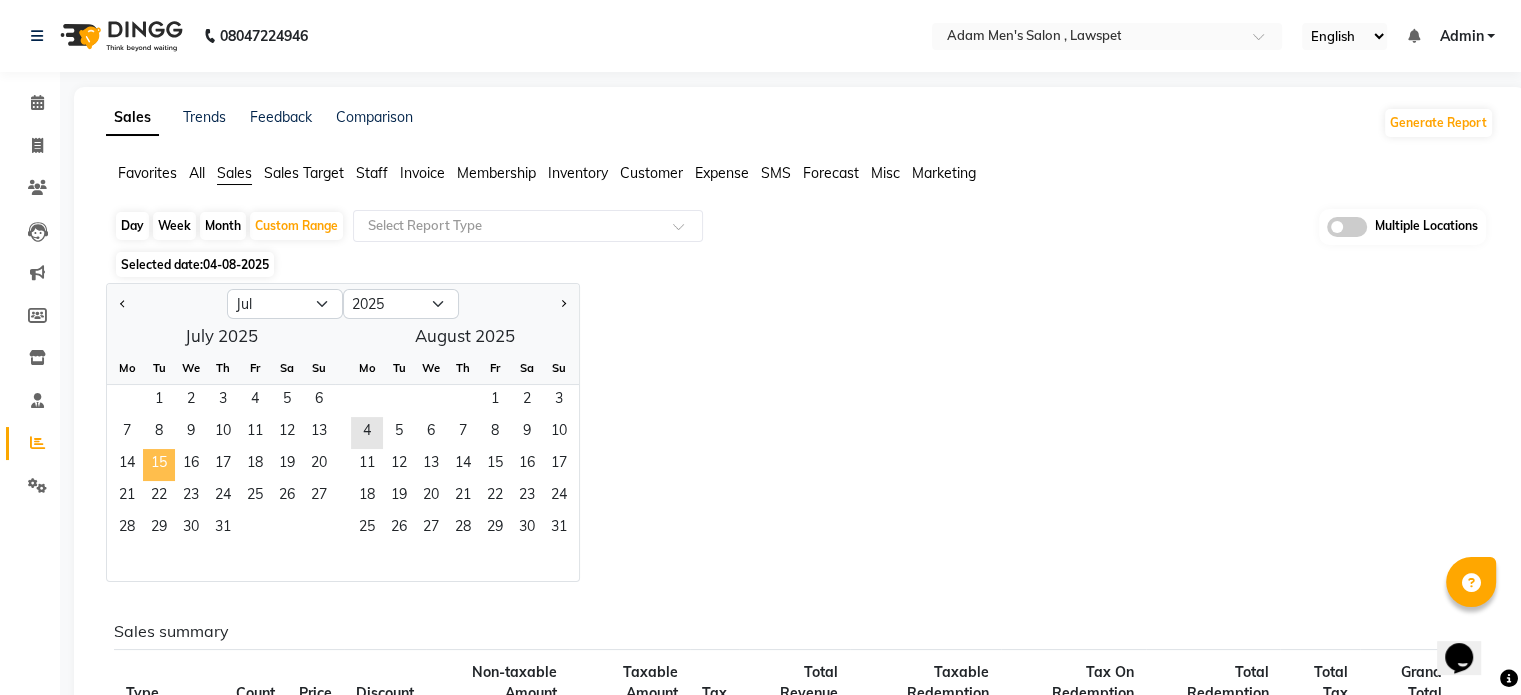 click on "15" 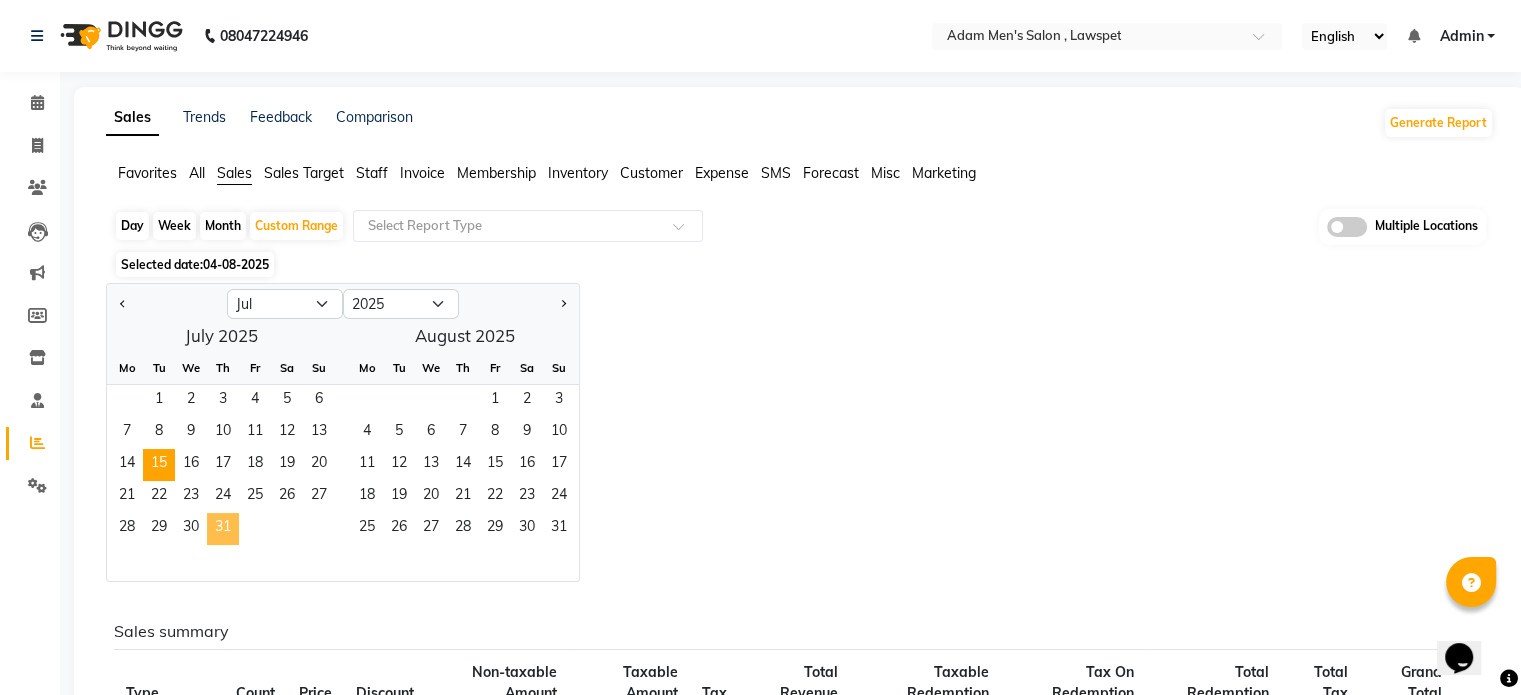 click on "31" 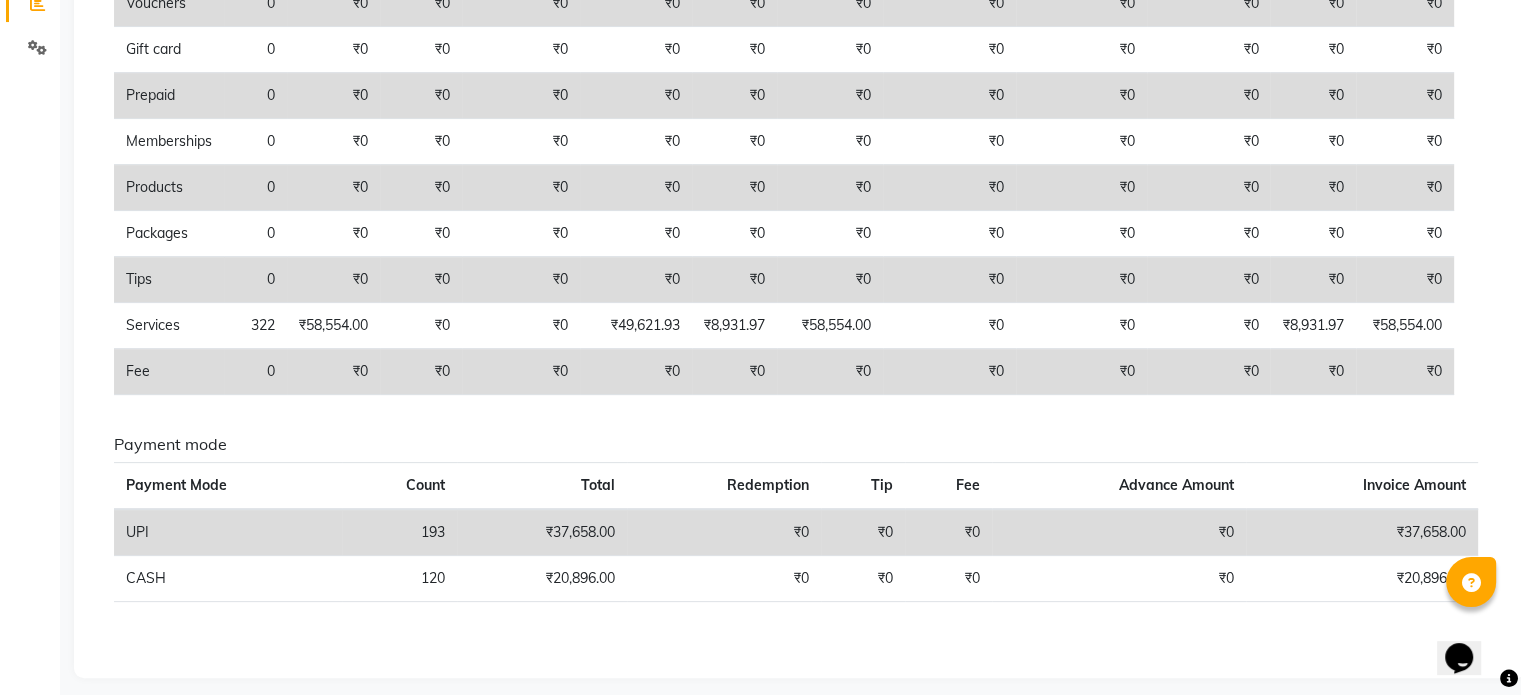 scroll, scrollTop: 448, scrollLeft: 0, axis: vertical 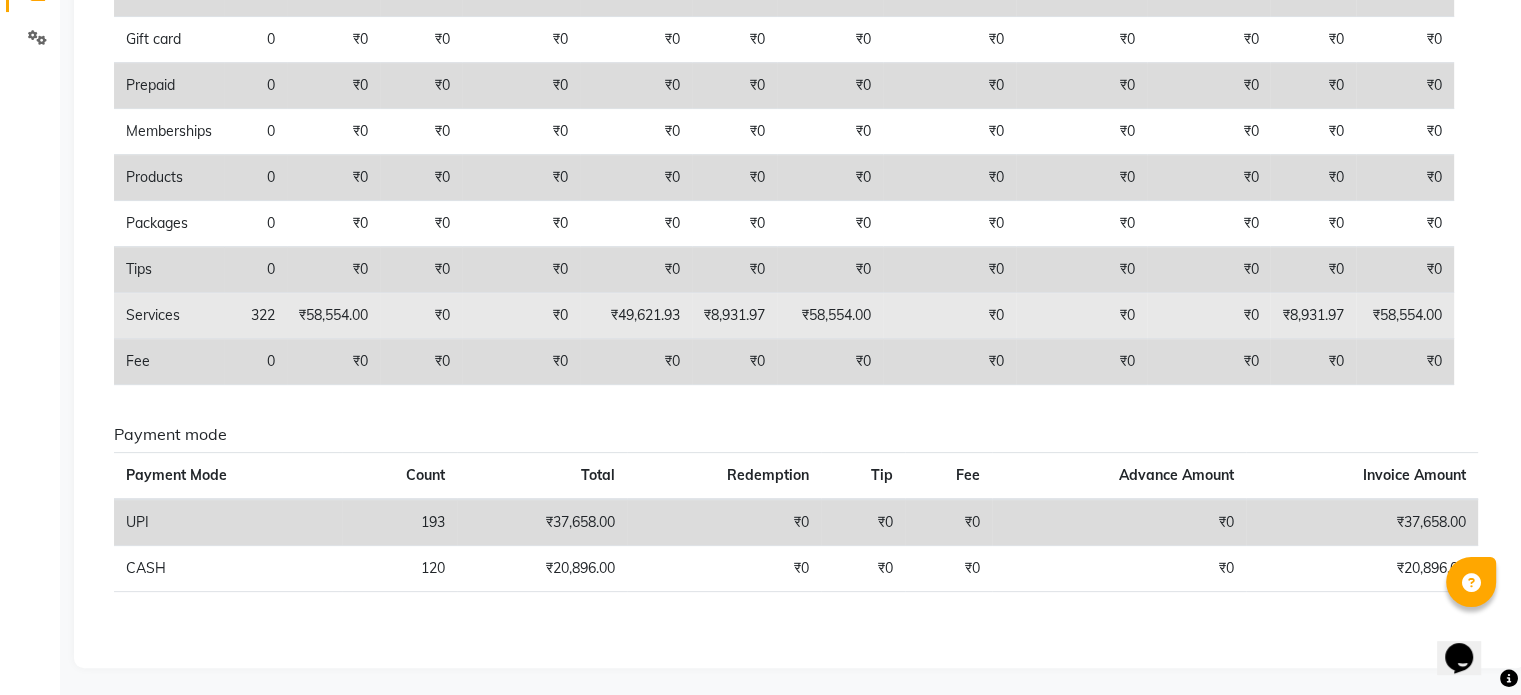 click on "₹58,554.00" 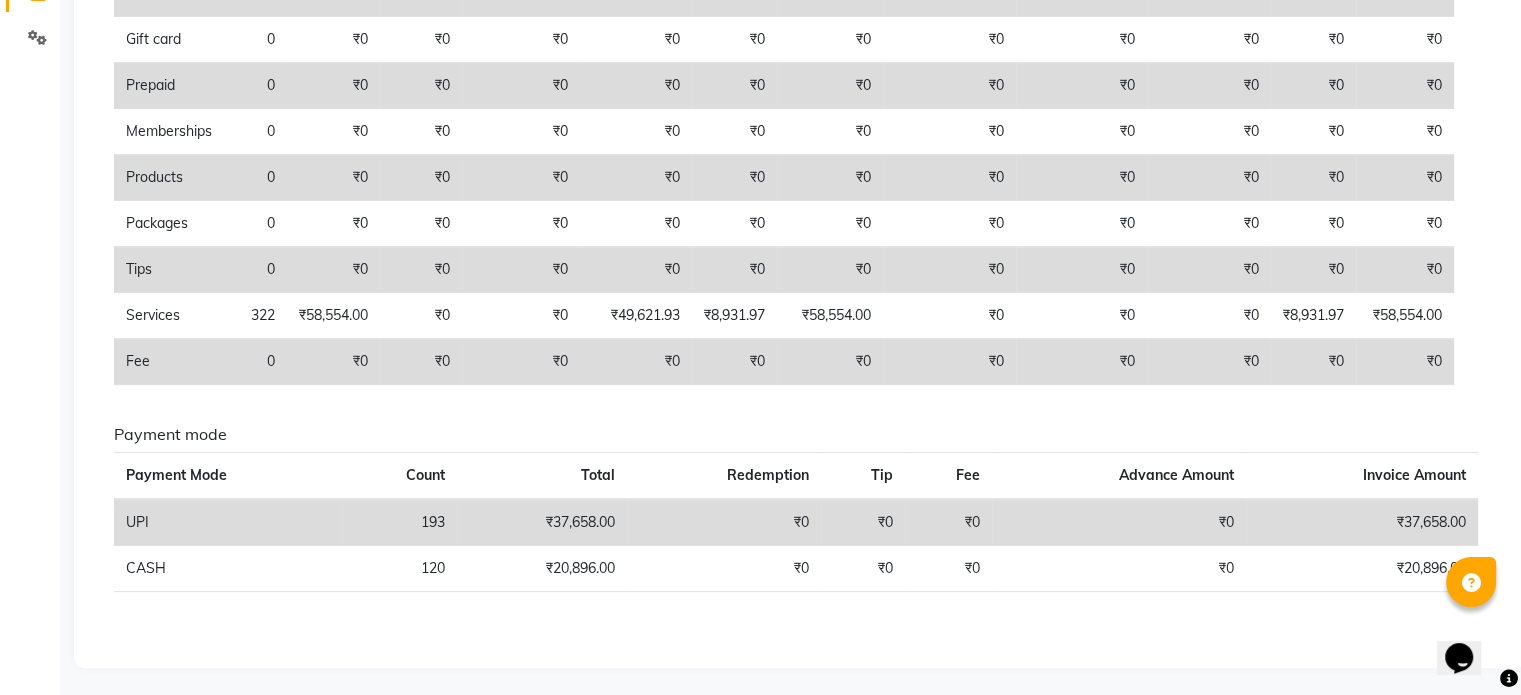 scroll, scrollTop: 0, scrollLeft: 0, axis: both 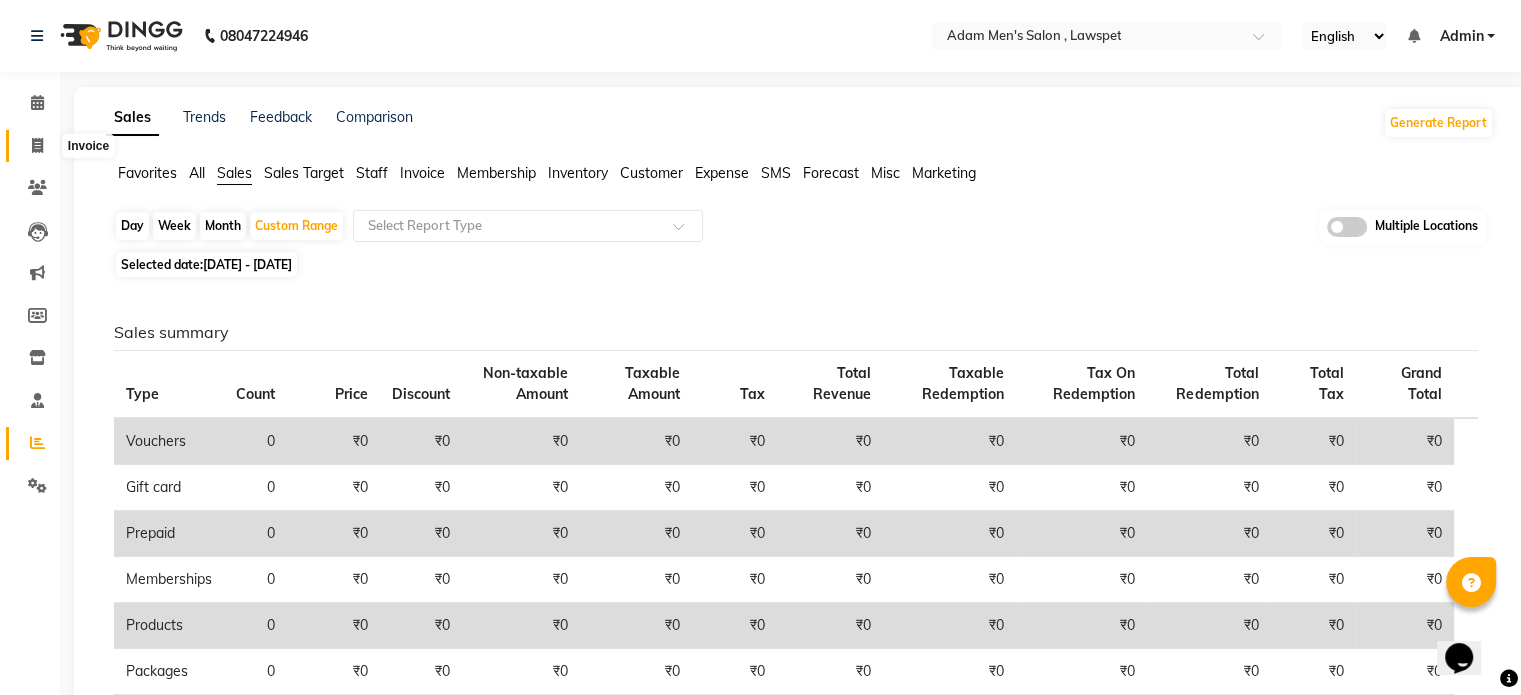 click 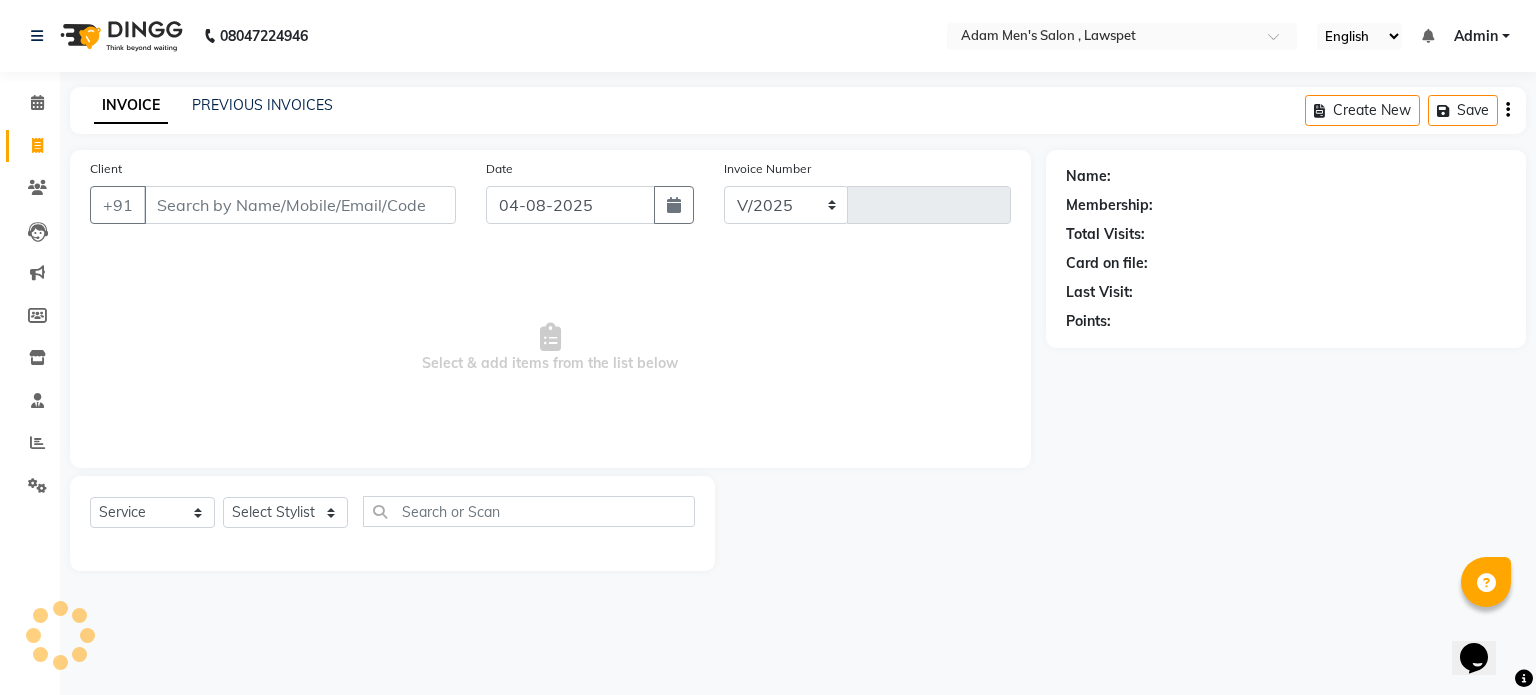 select on "8614" 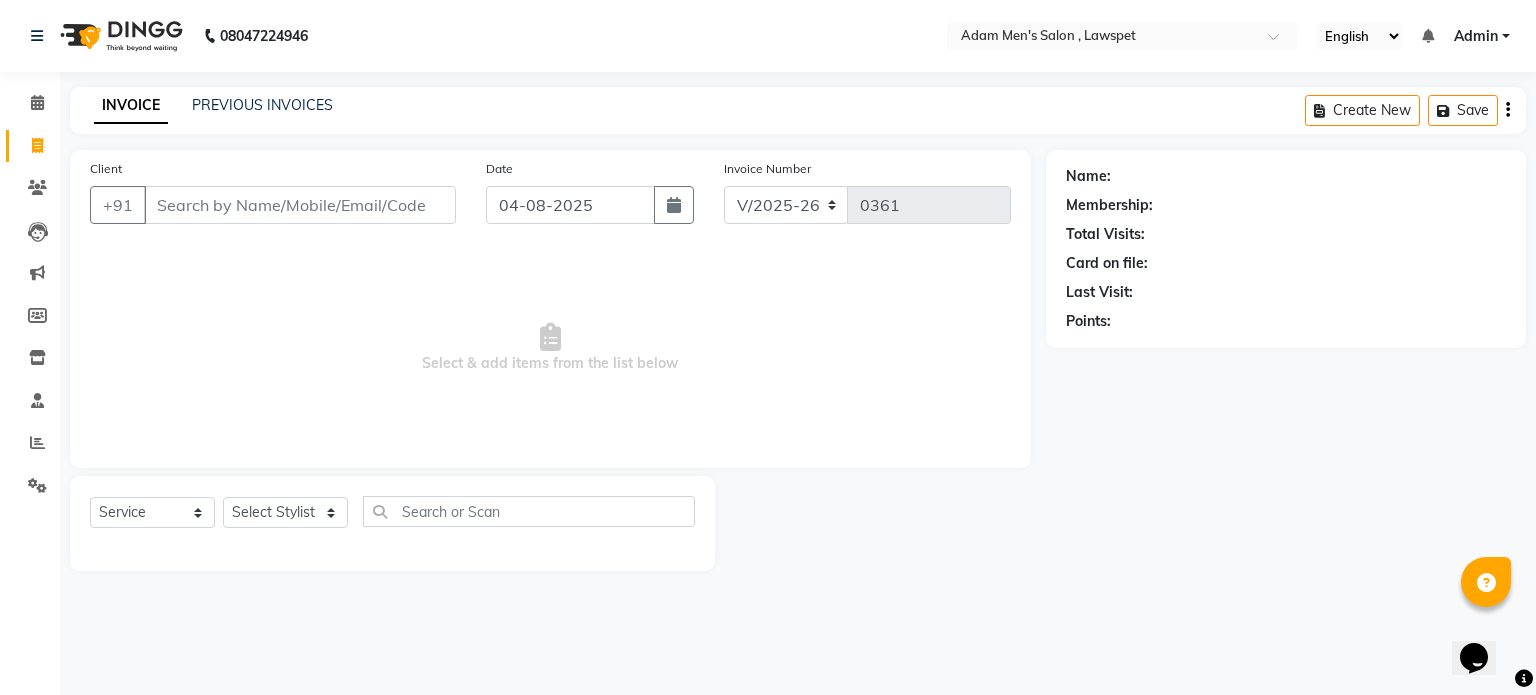 click on "INVOICE PREVIOUS INVOICES Create New   Save" 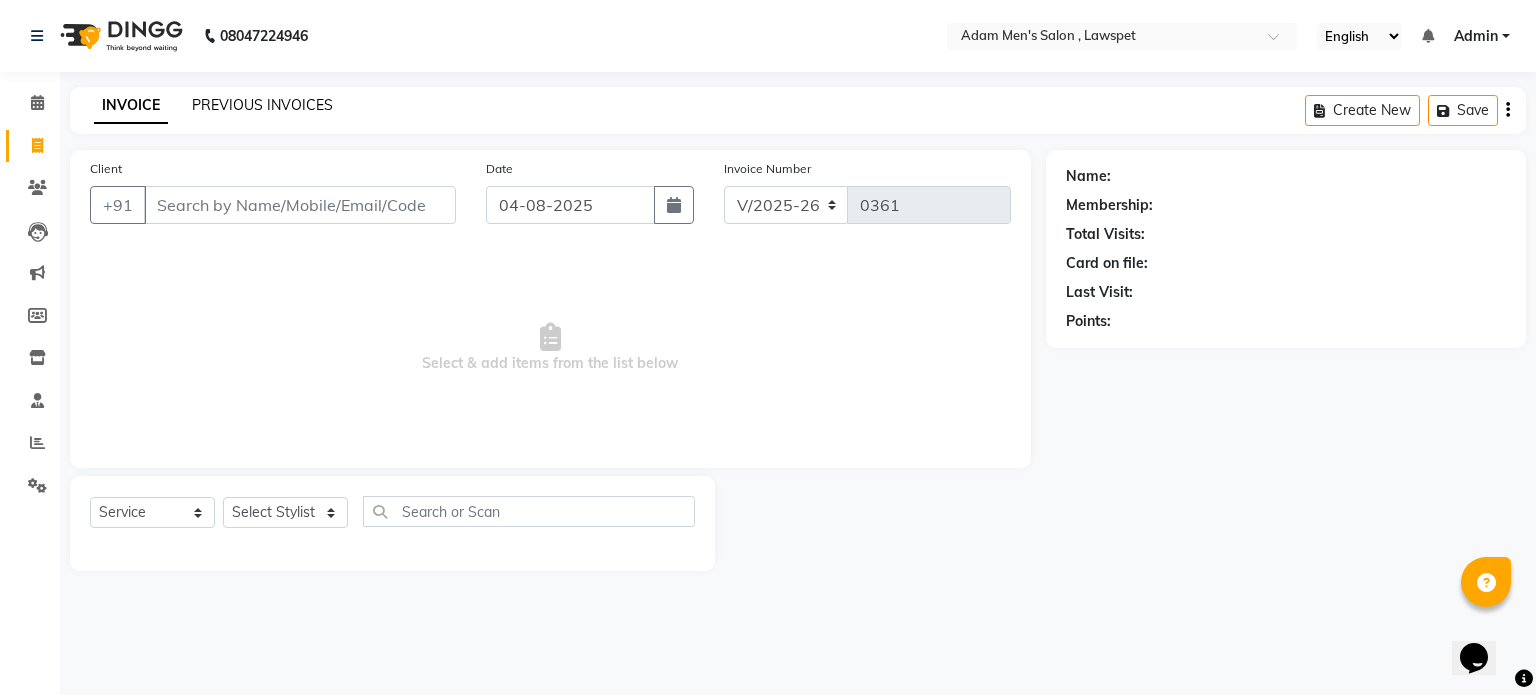 click on "PREVIOUS INVOICES" 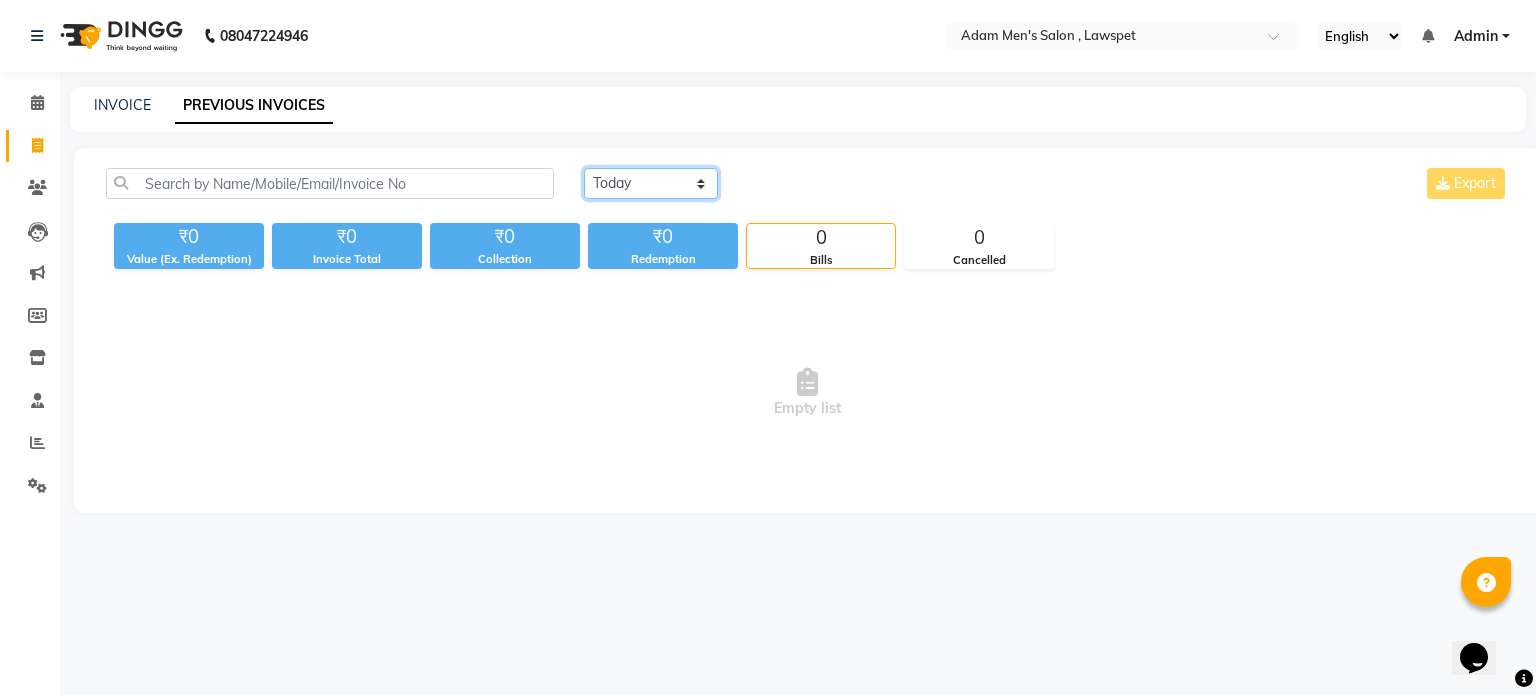 click on "Today Yesterday Custom Range" 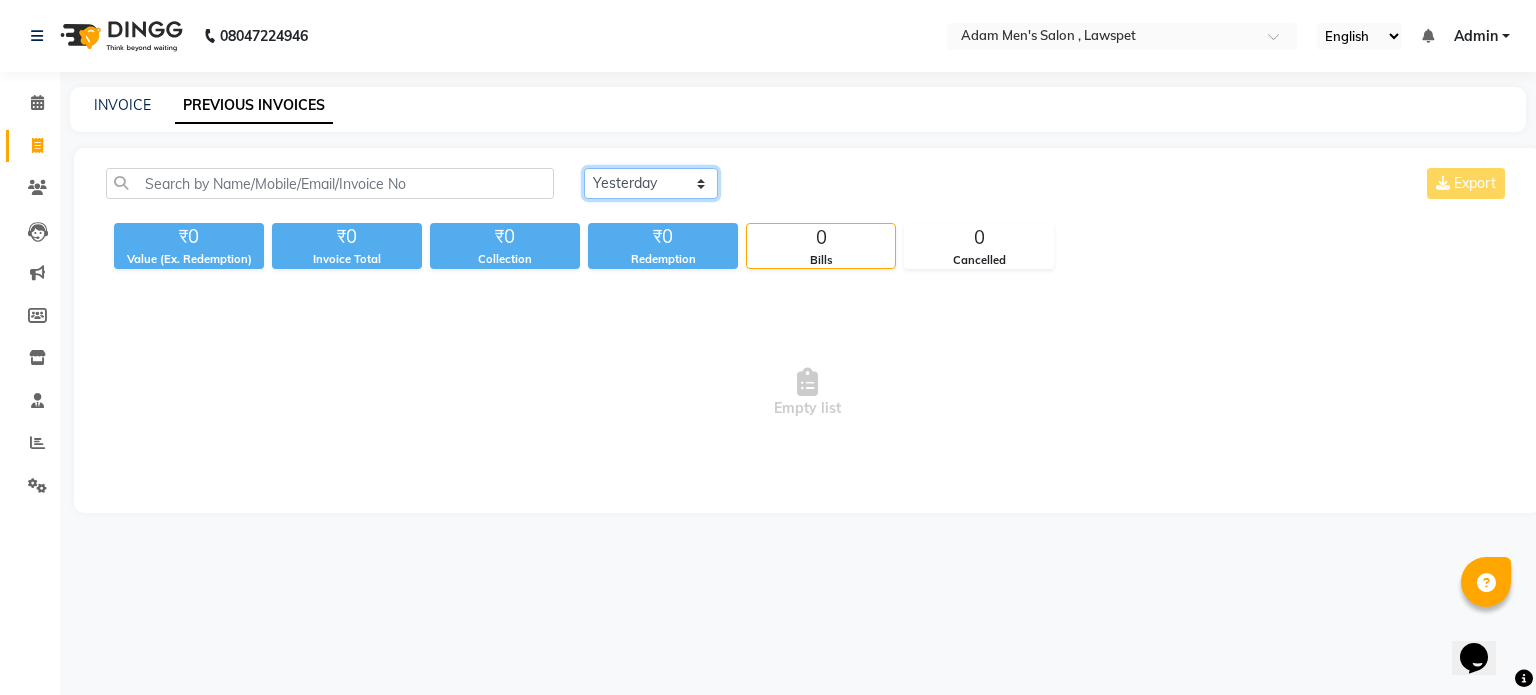 click on "Today Yesterday Custom Range" 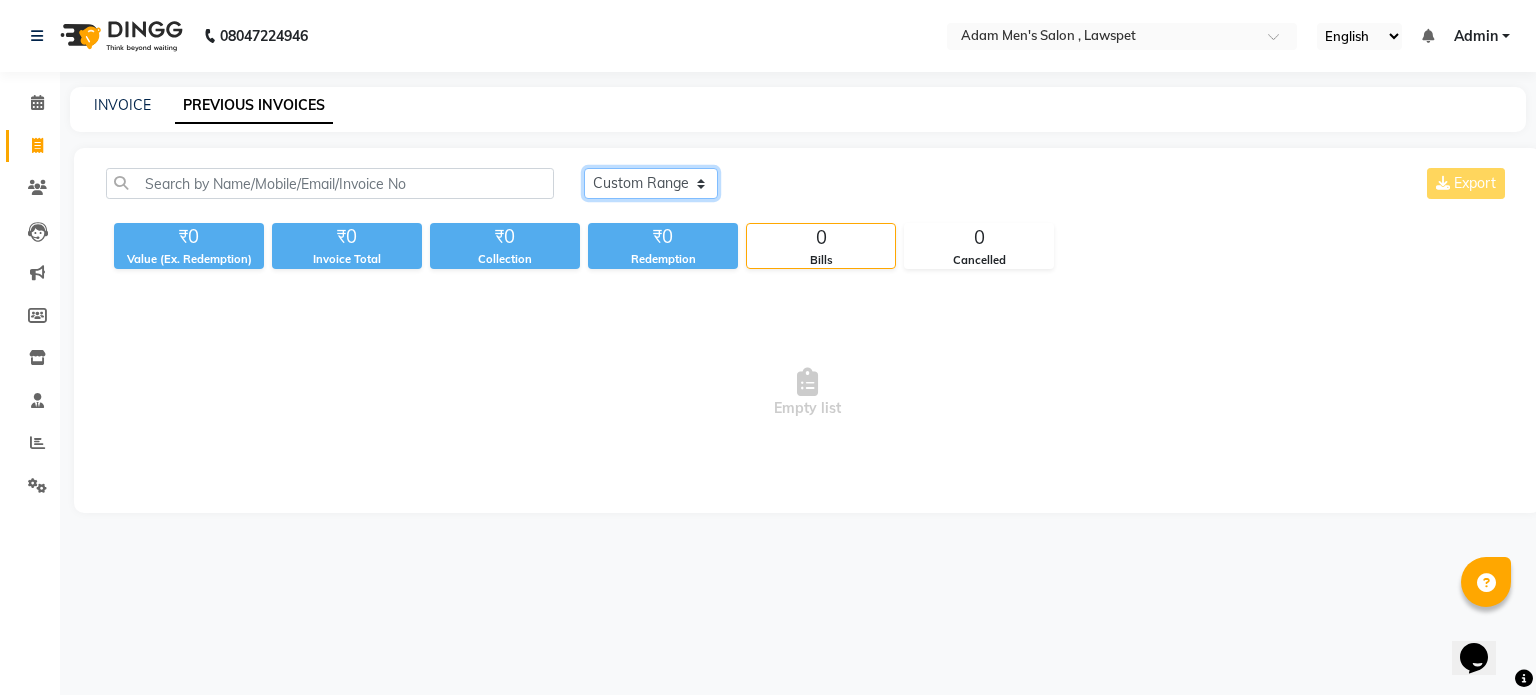 click on "Today Yesterday Custom Range" 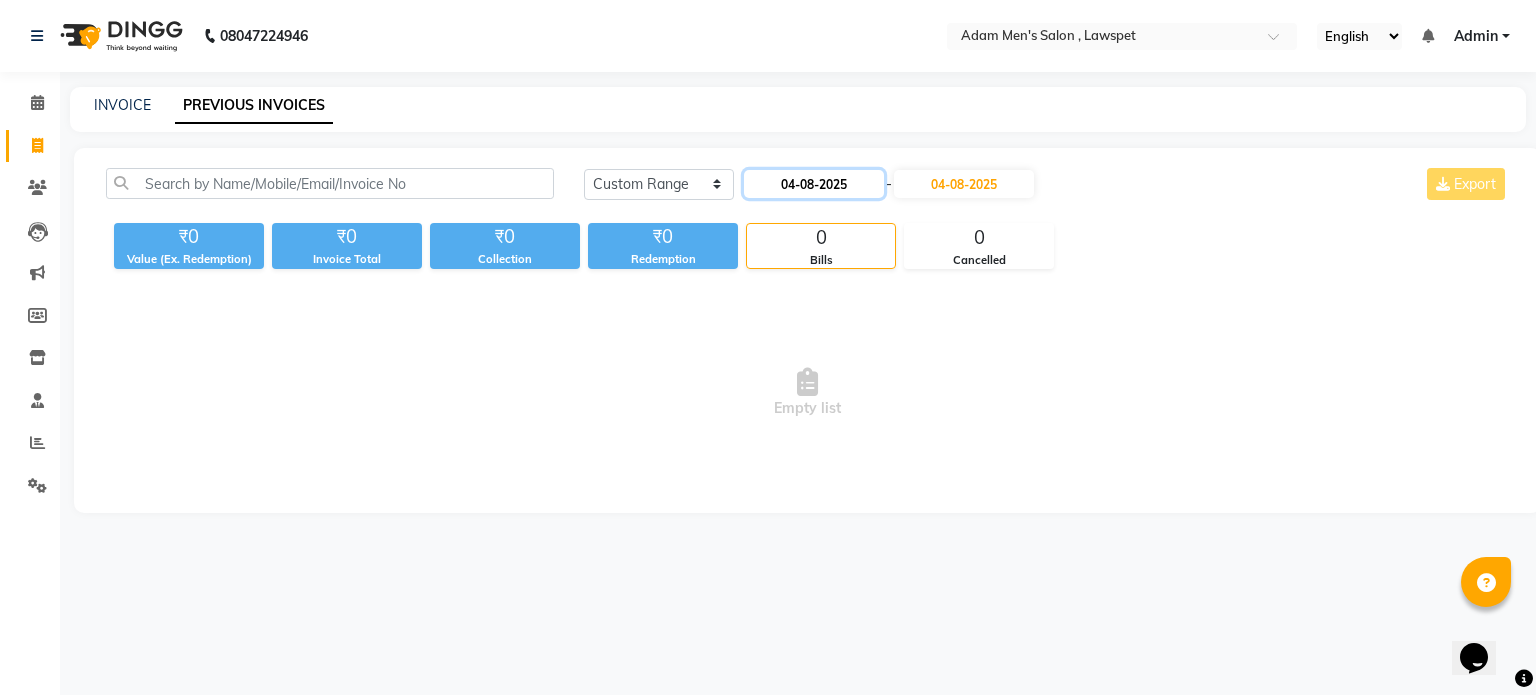 click on "04-08-2025" 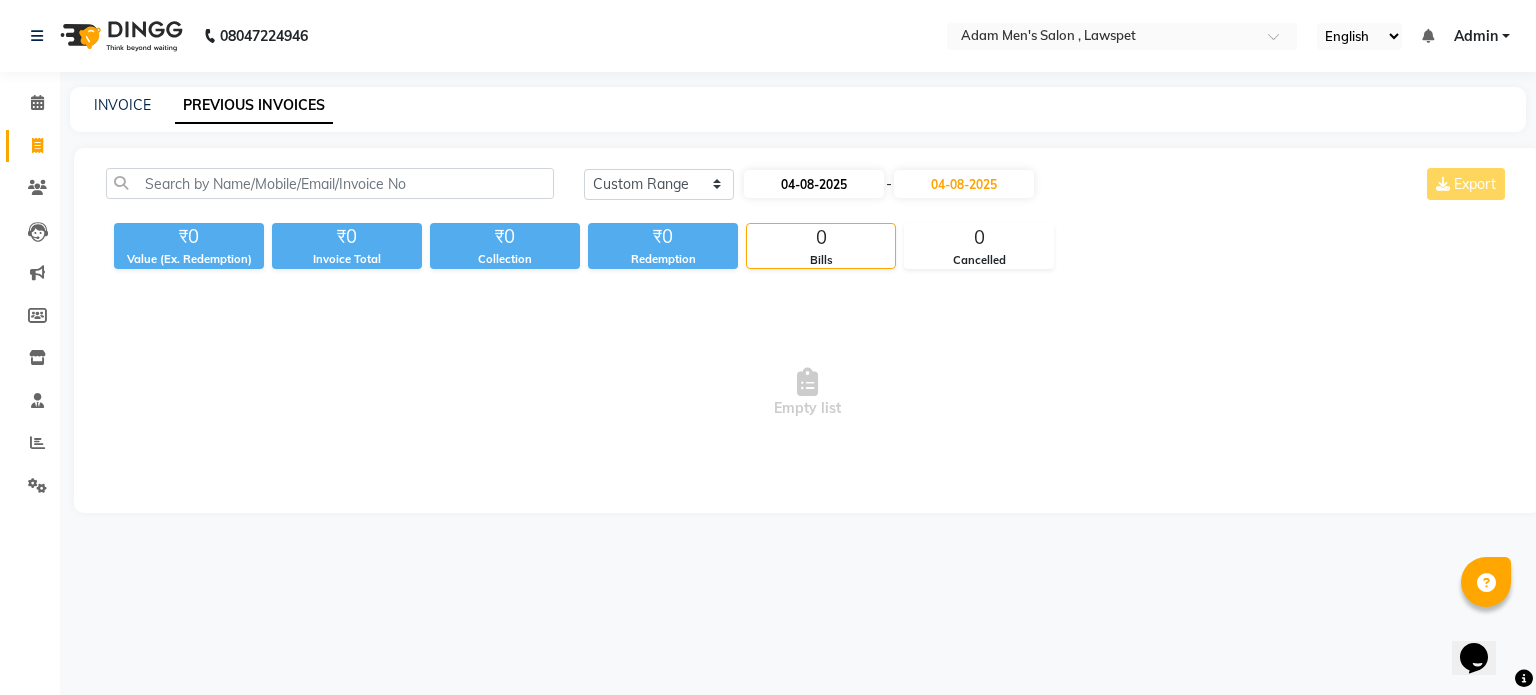 select on "8" 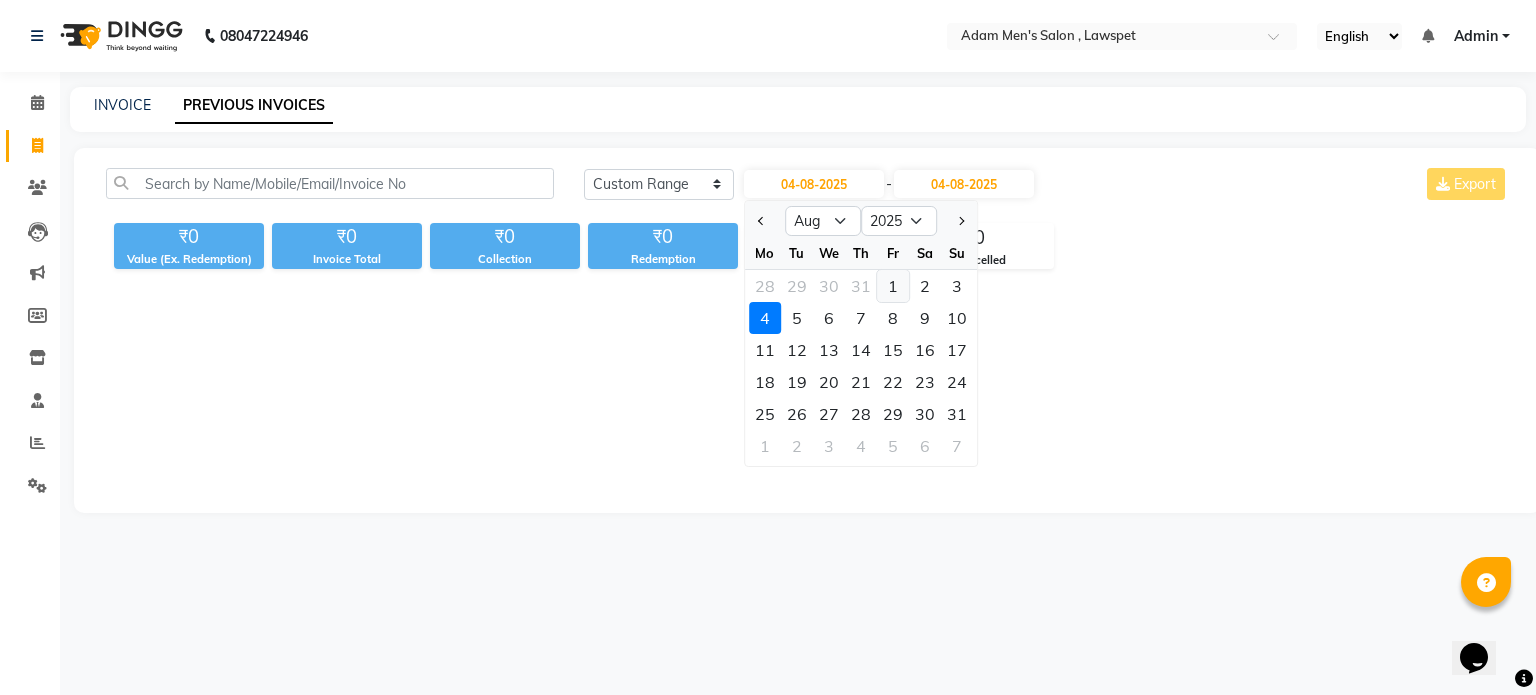 drag, startPoint x: 908, startPoint y: 286, endPoint x: 892, endPoint y: 283, distance: 16.27882 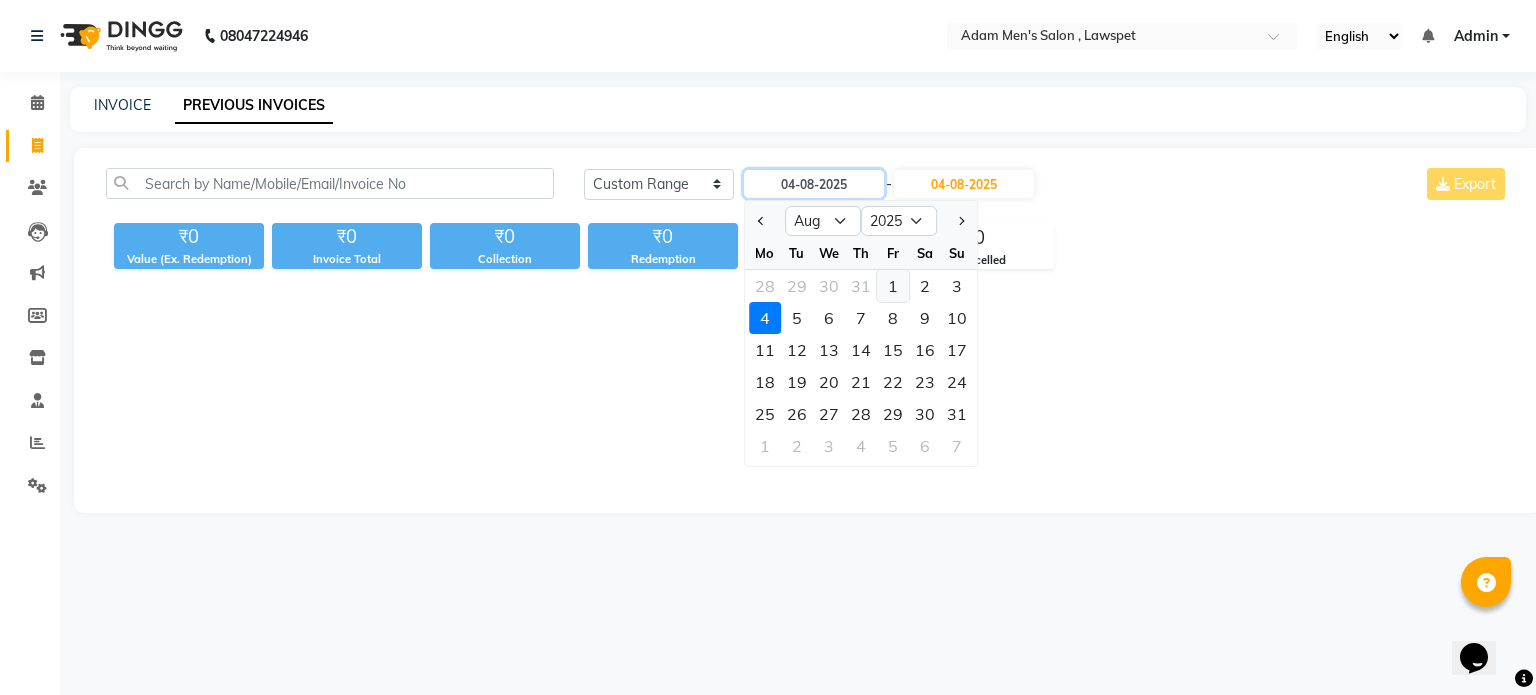 type on "01-08-2025" 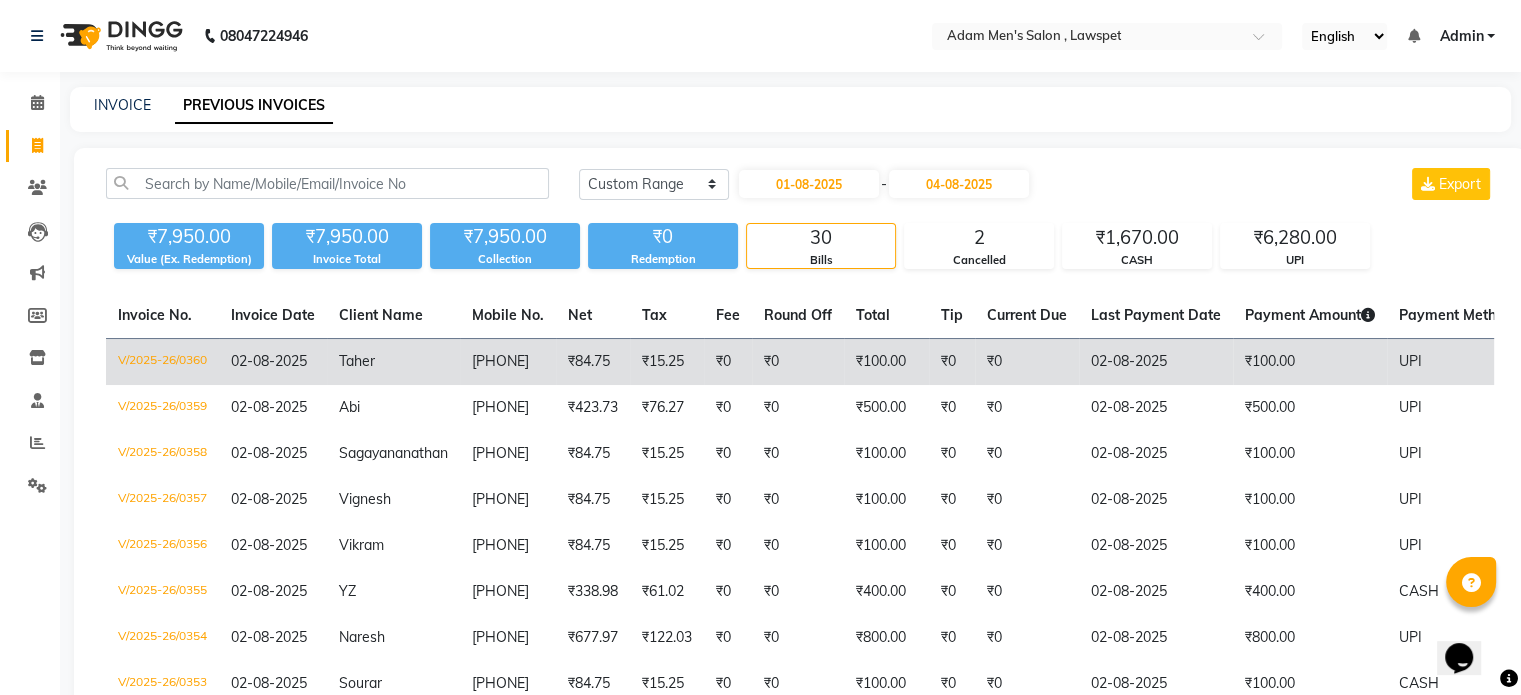 click on "[PHONE]" 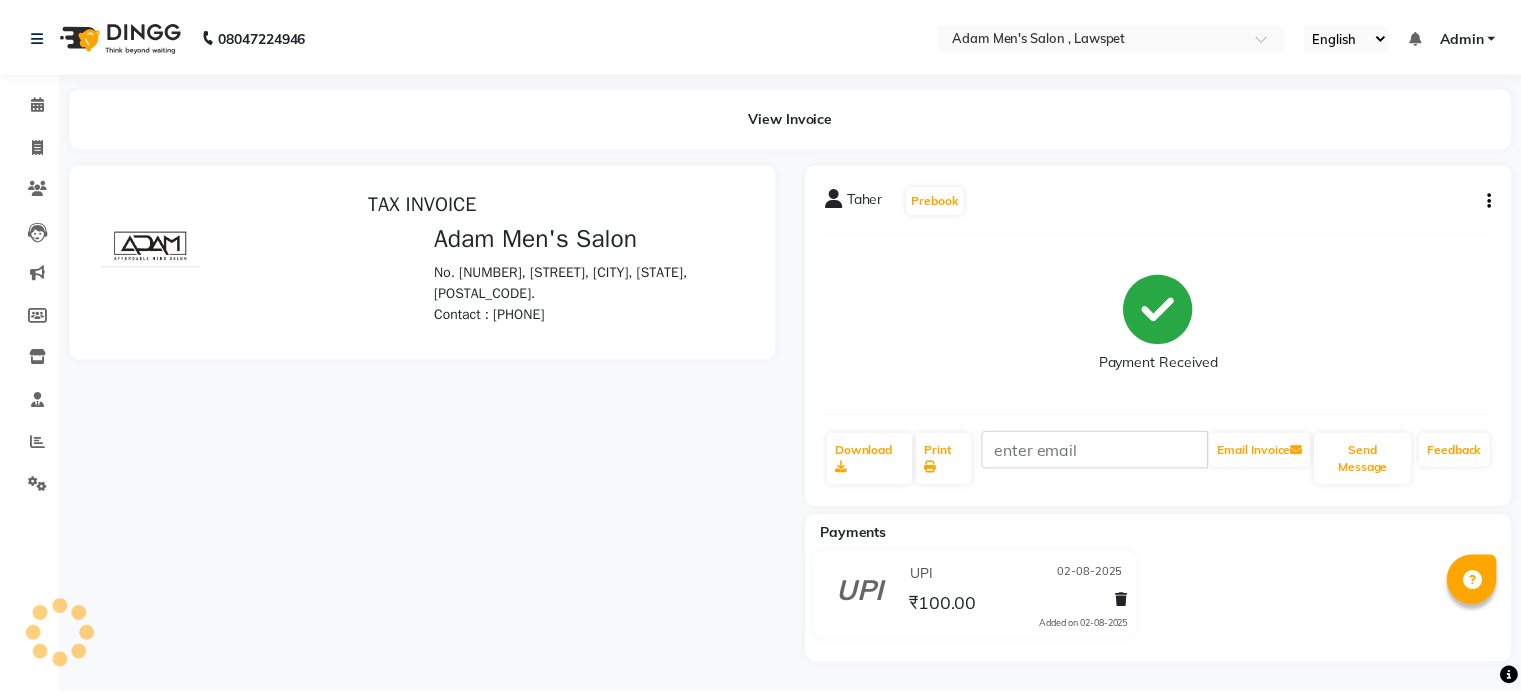 scroll, scrollTop: 0, scrollLeft: 0, axis: both 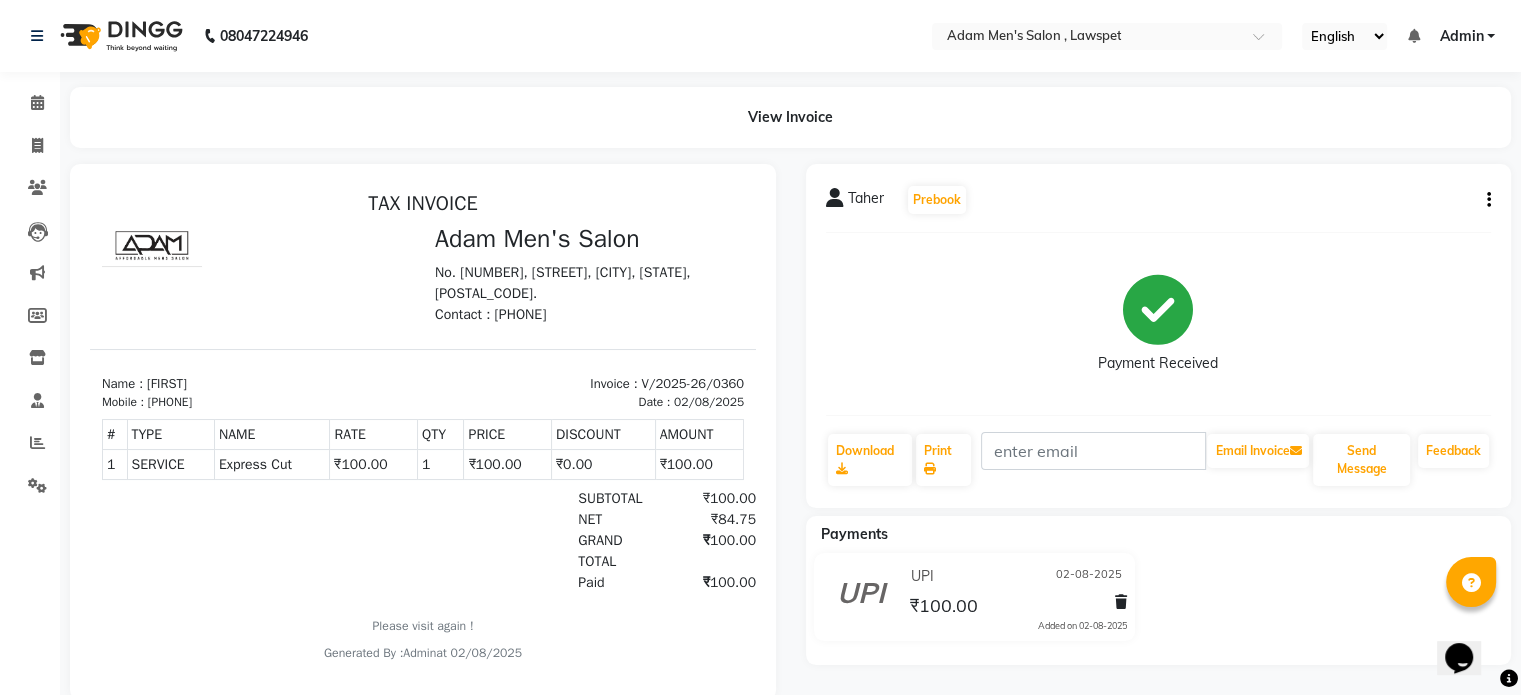 click 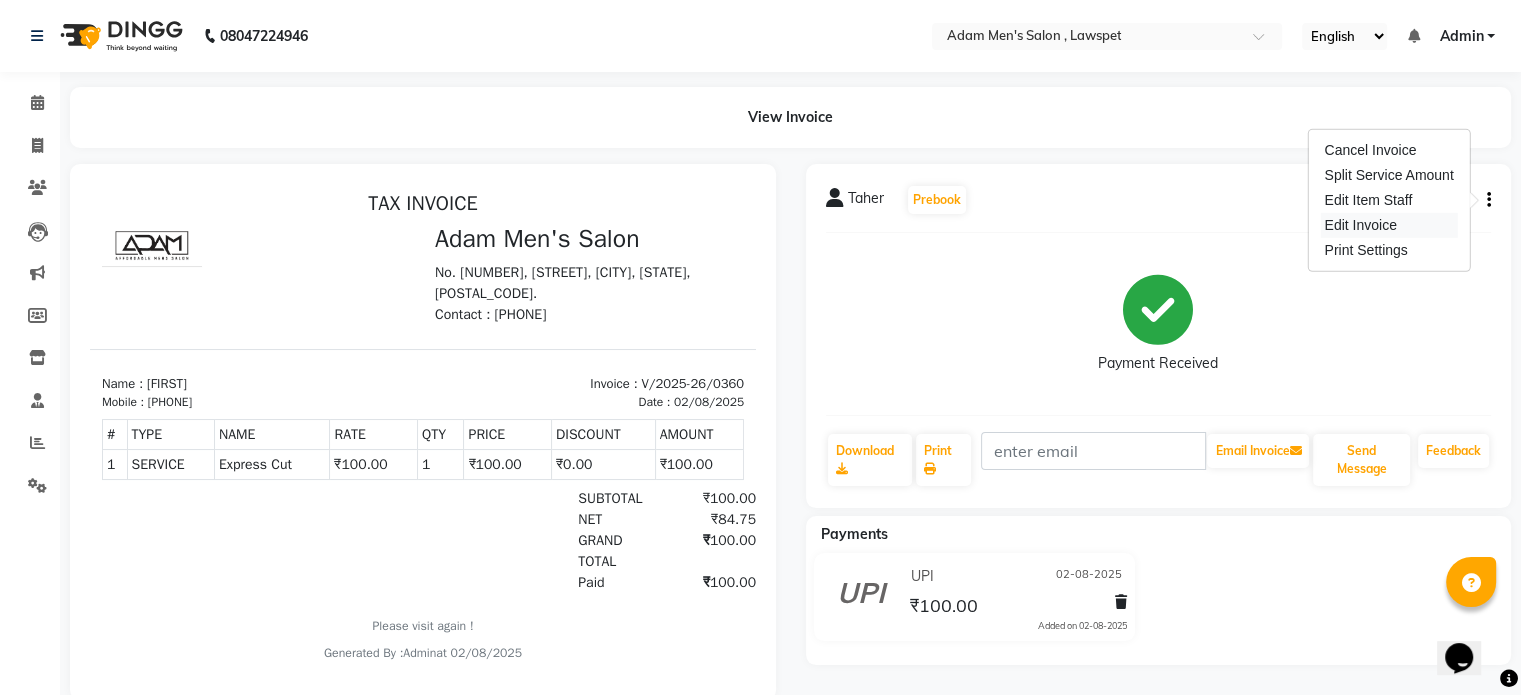 click on "Edit Invoice" at bounding box center (1388, 225) 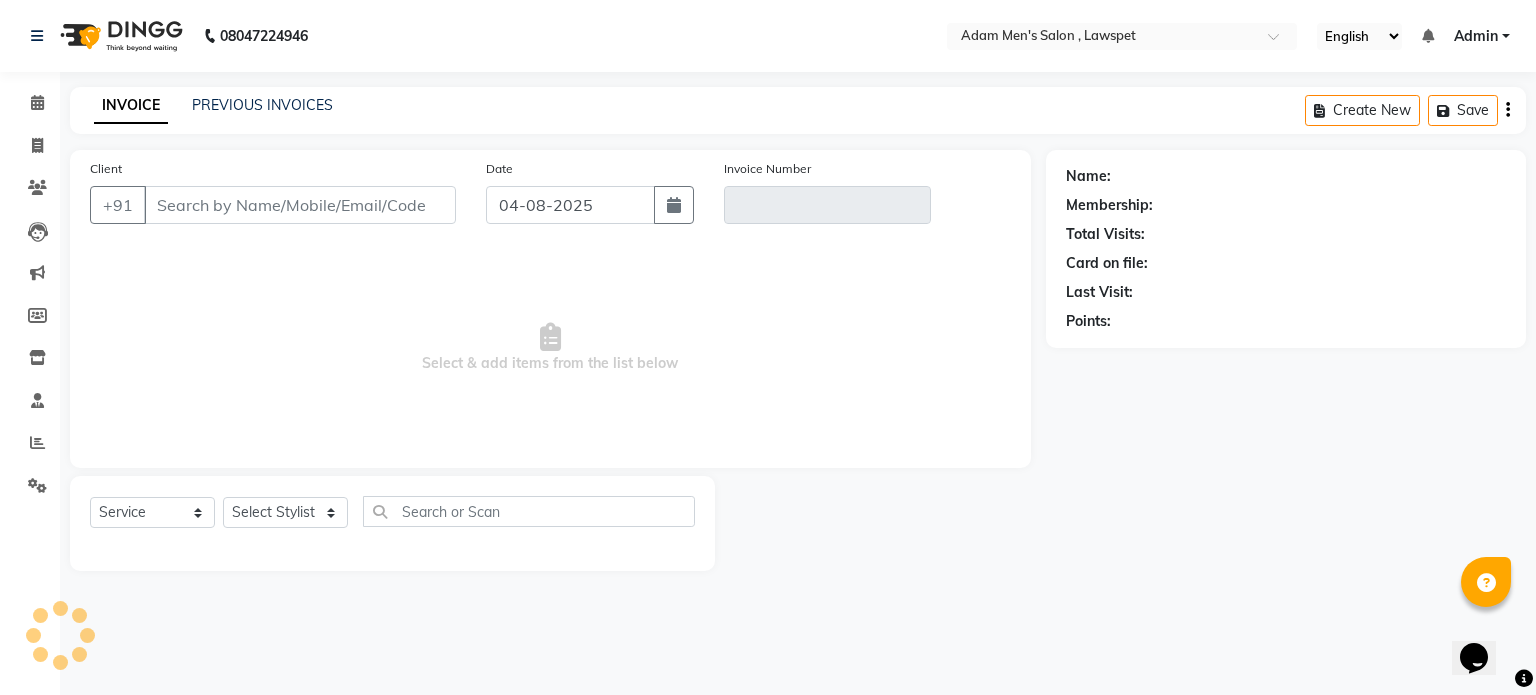 type on "[PHONE]" 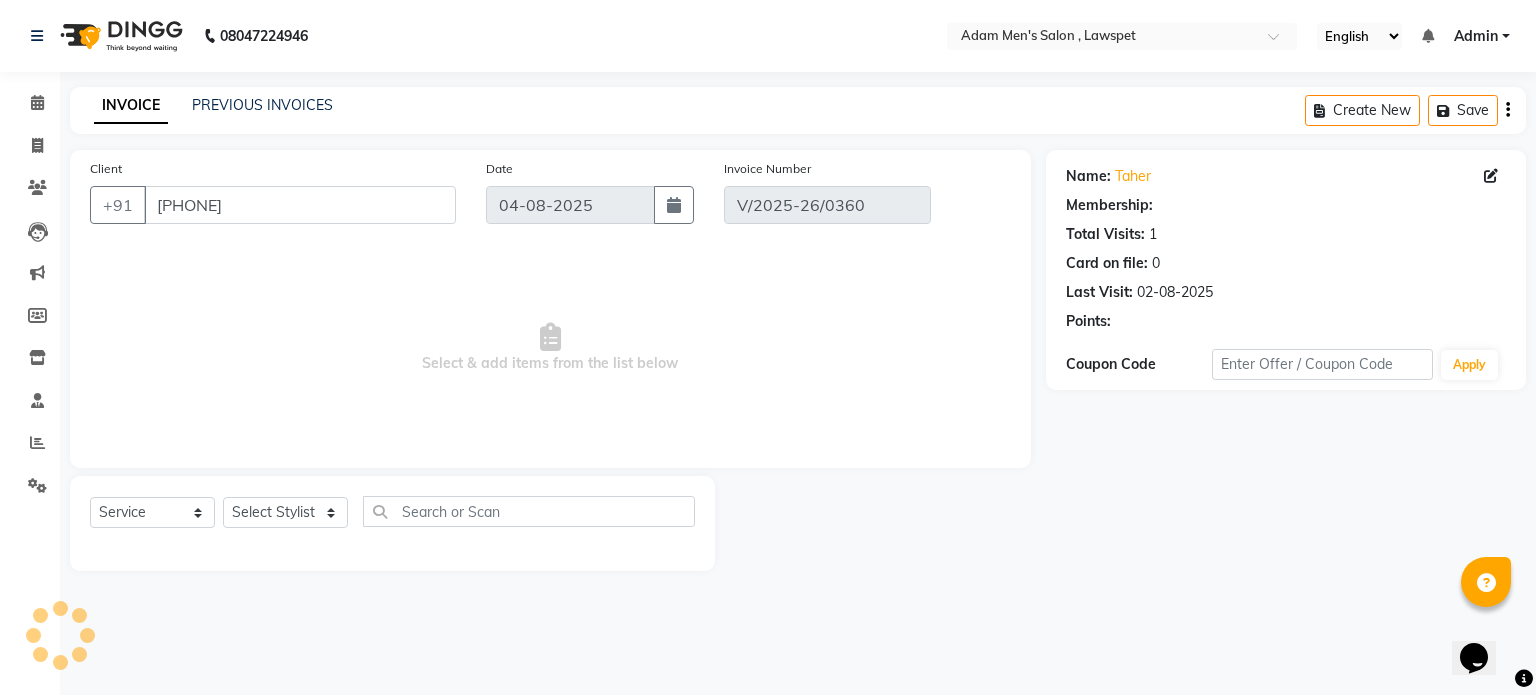 type on "02-08-2025" 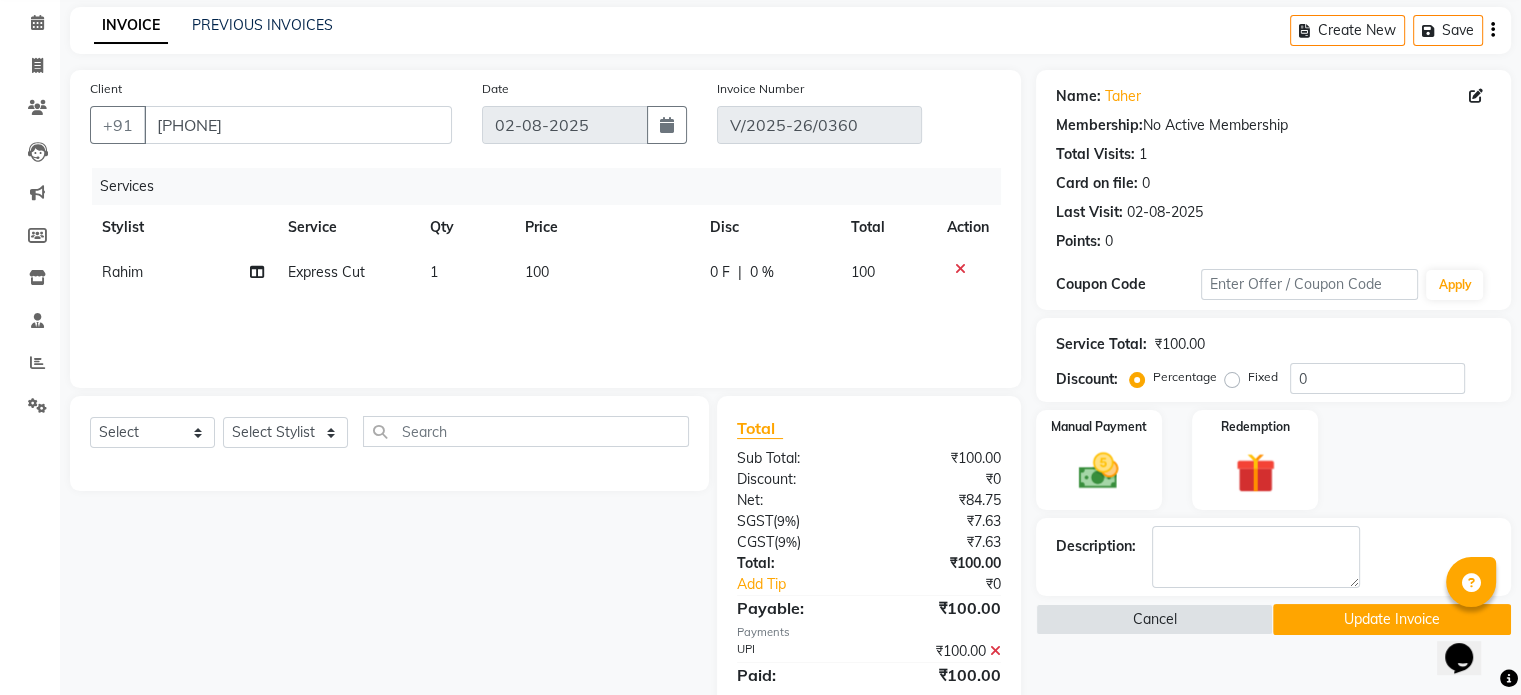 scroll, scrollTop: 0, scrollLeft: 0, axis: both 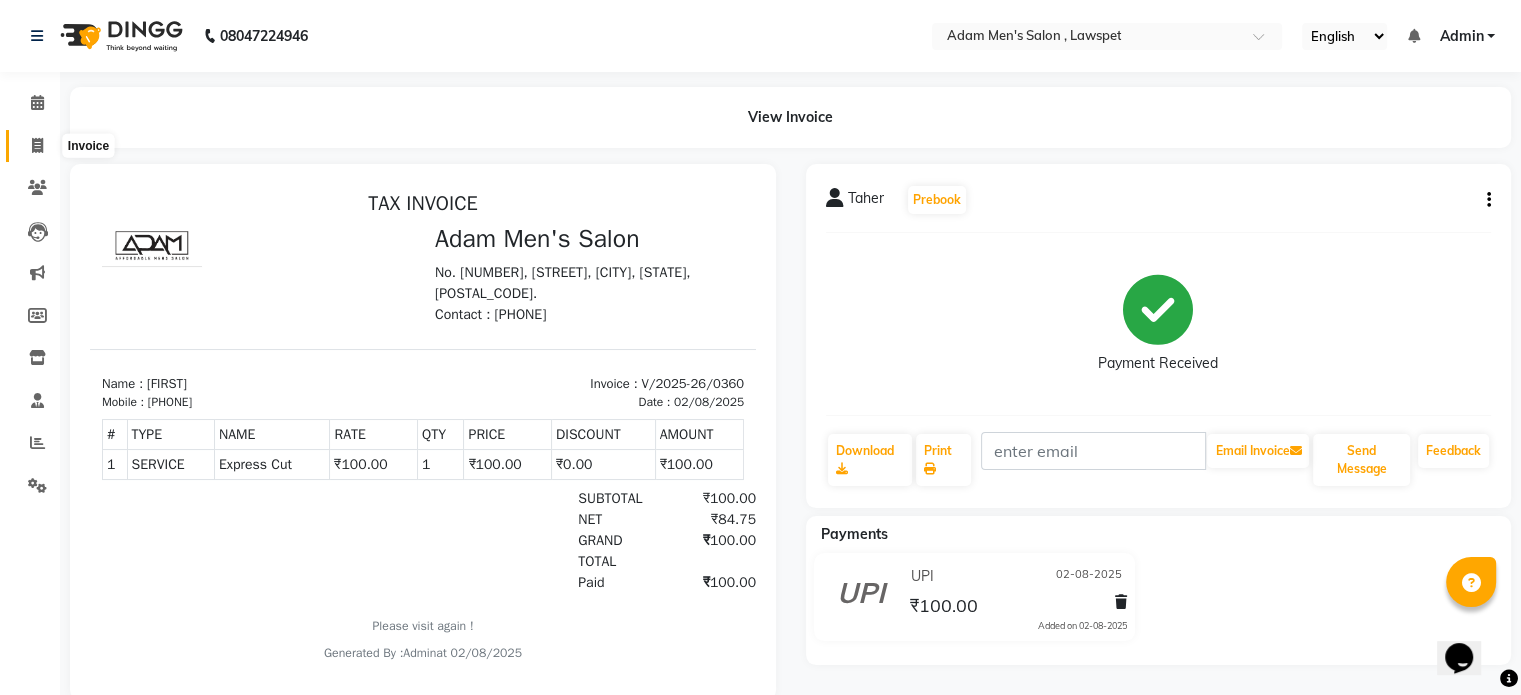 click 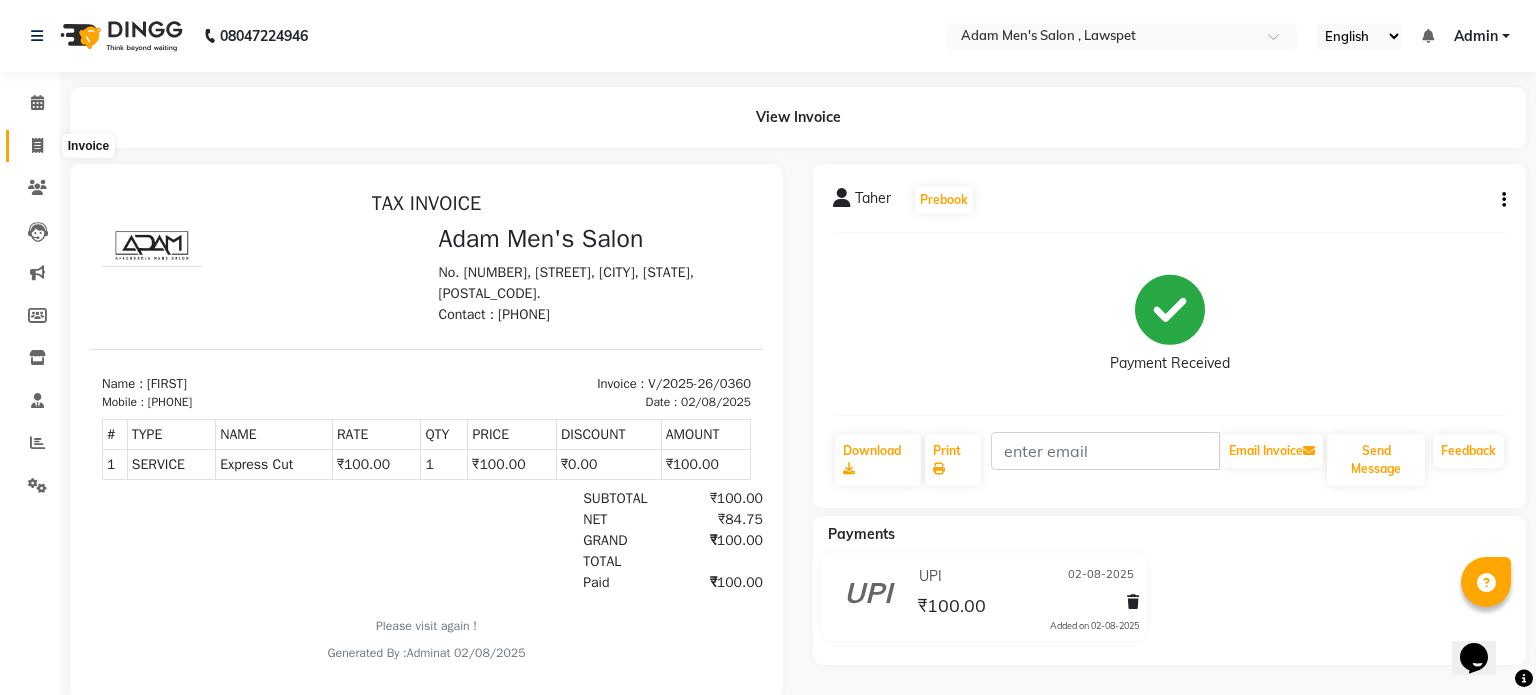 select on "8614" 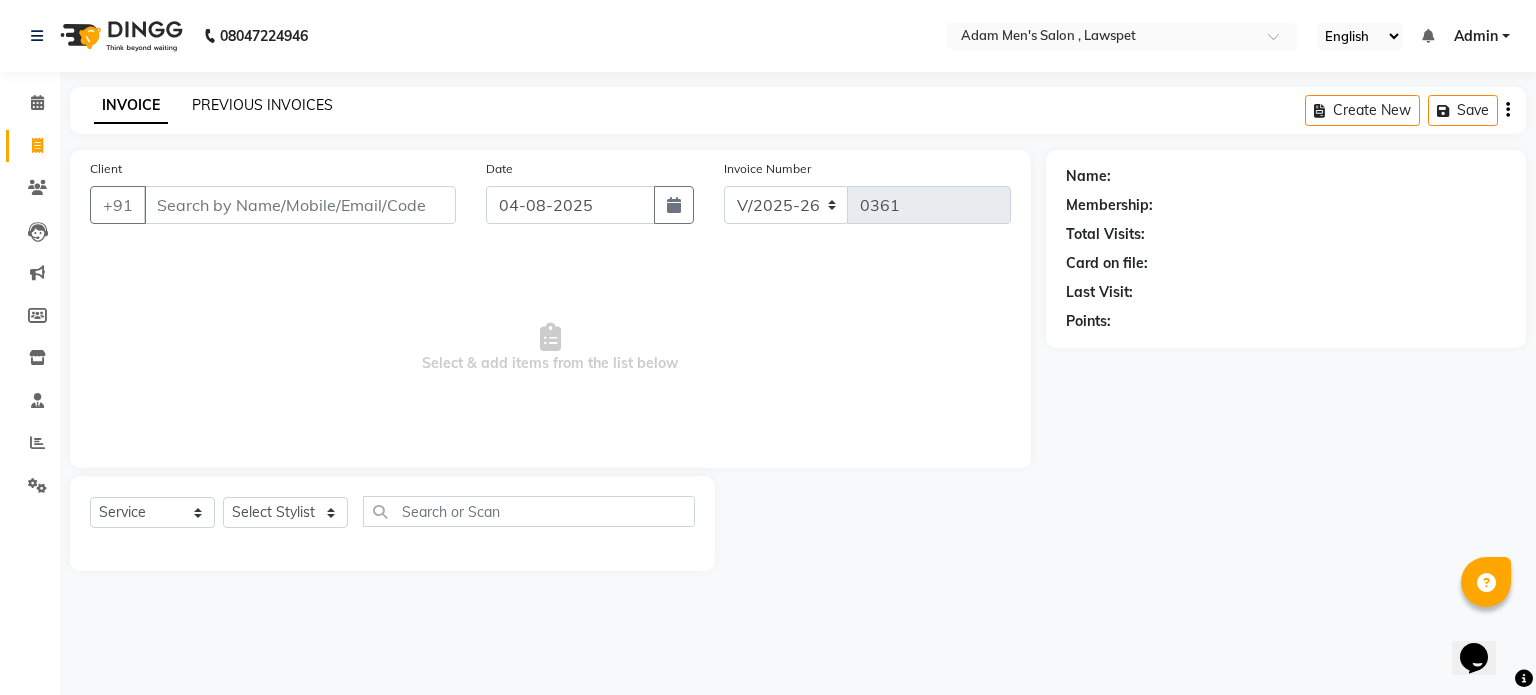 click on "PREVIOUS INVOICES" 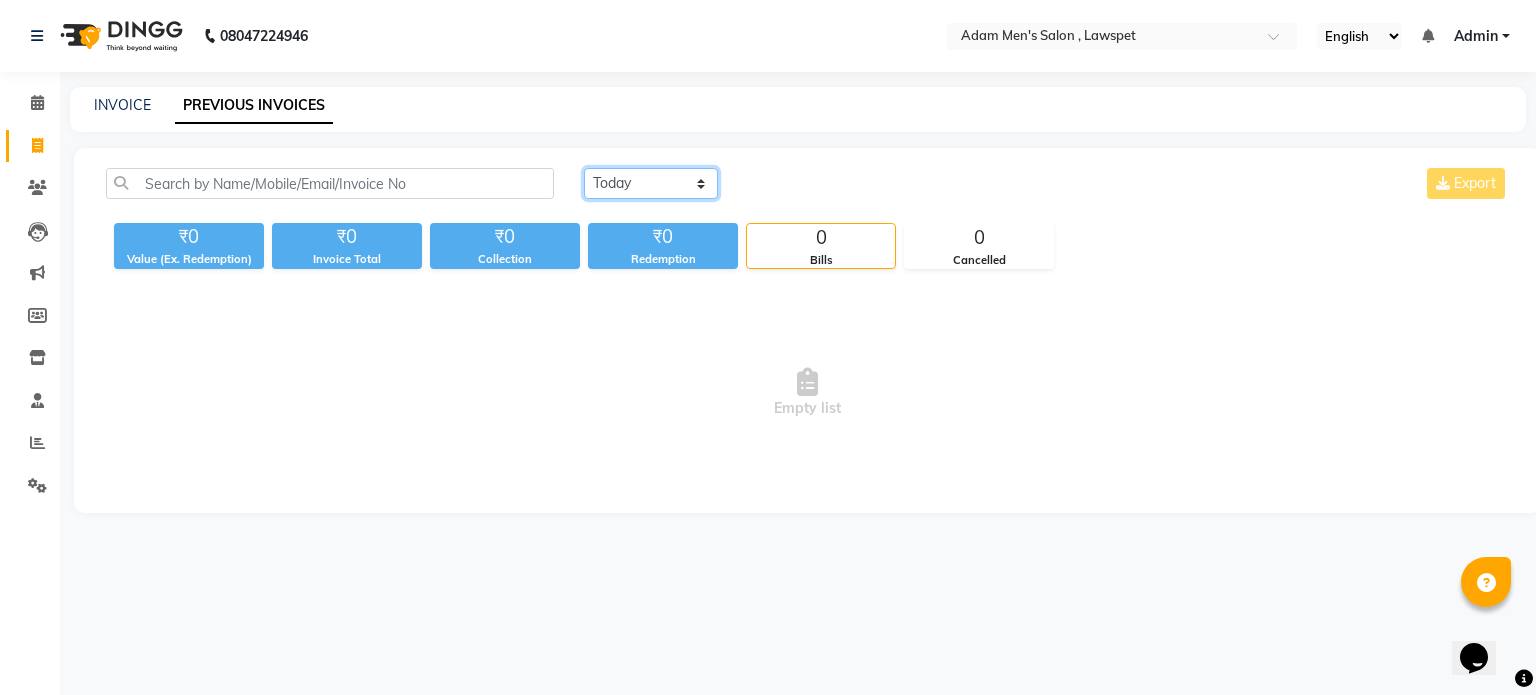 click on "Today Yesterday Custom Range" 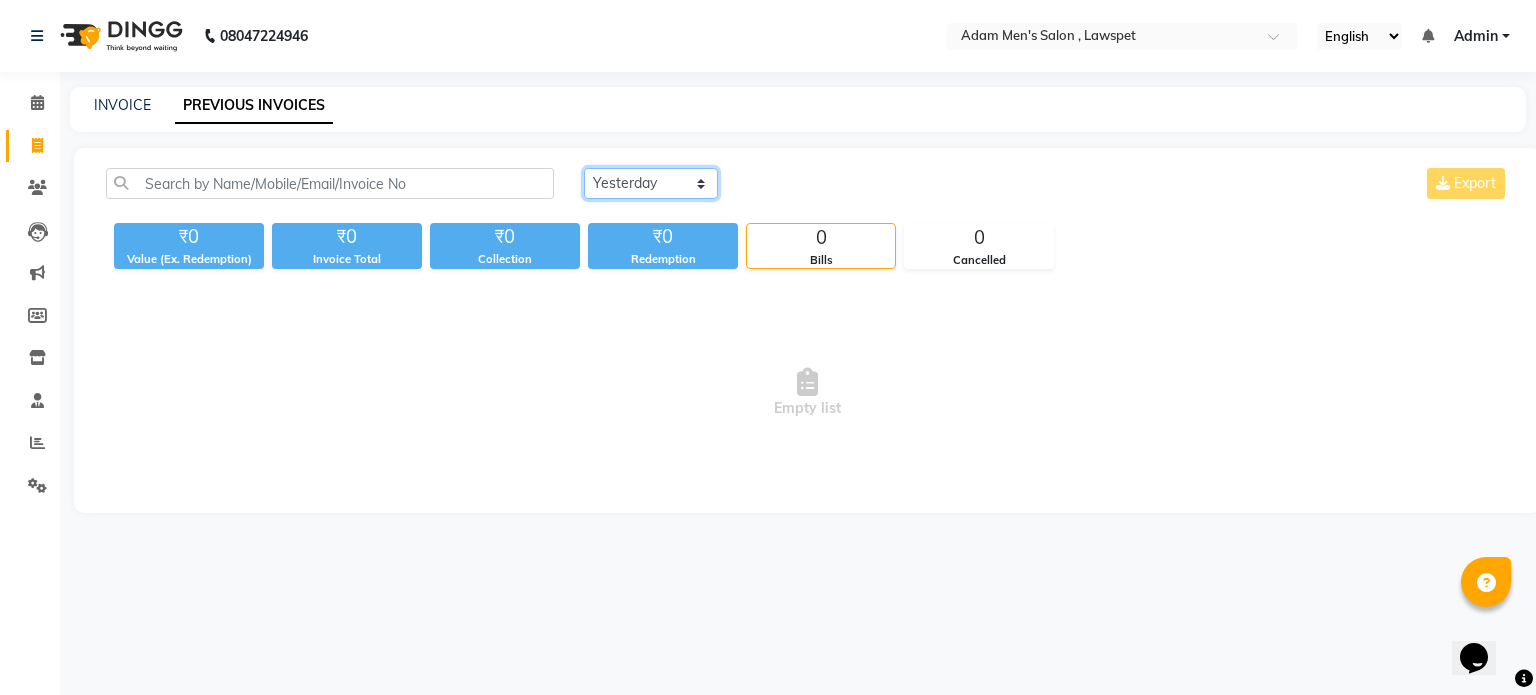 click on "Today Yesterday Custom Range" 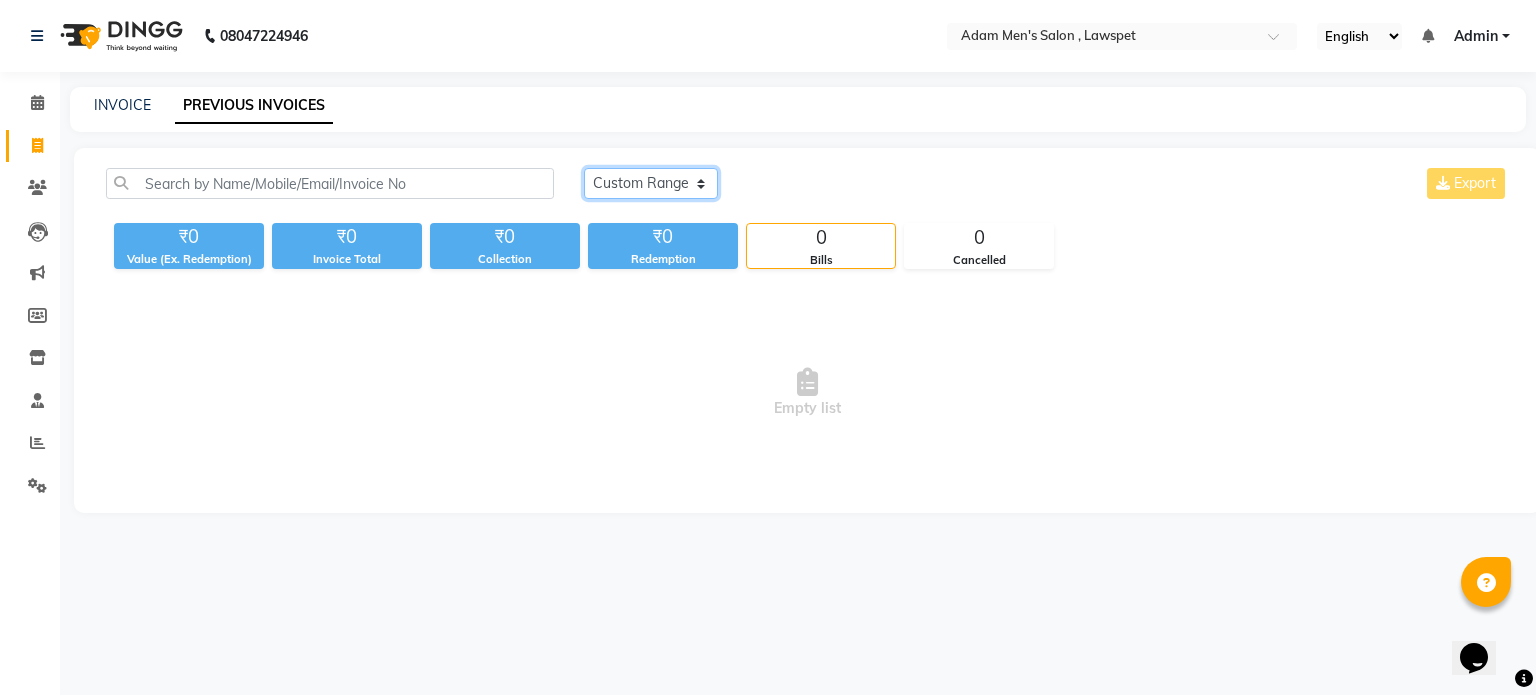 click on "Today Yesterday Custom Range" 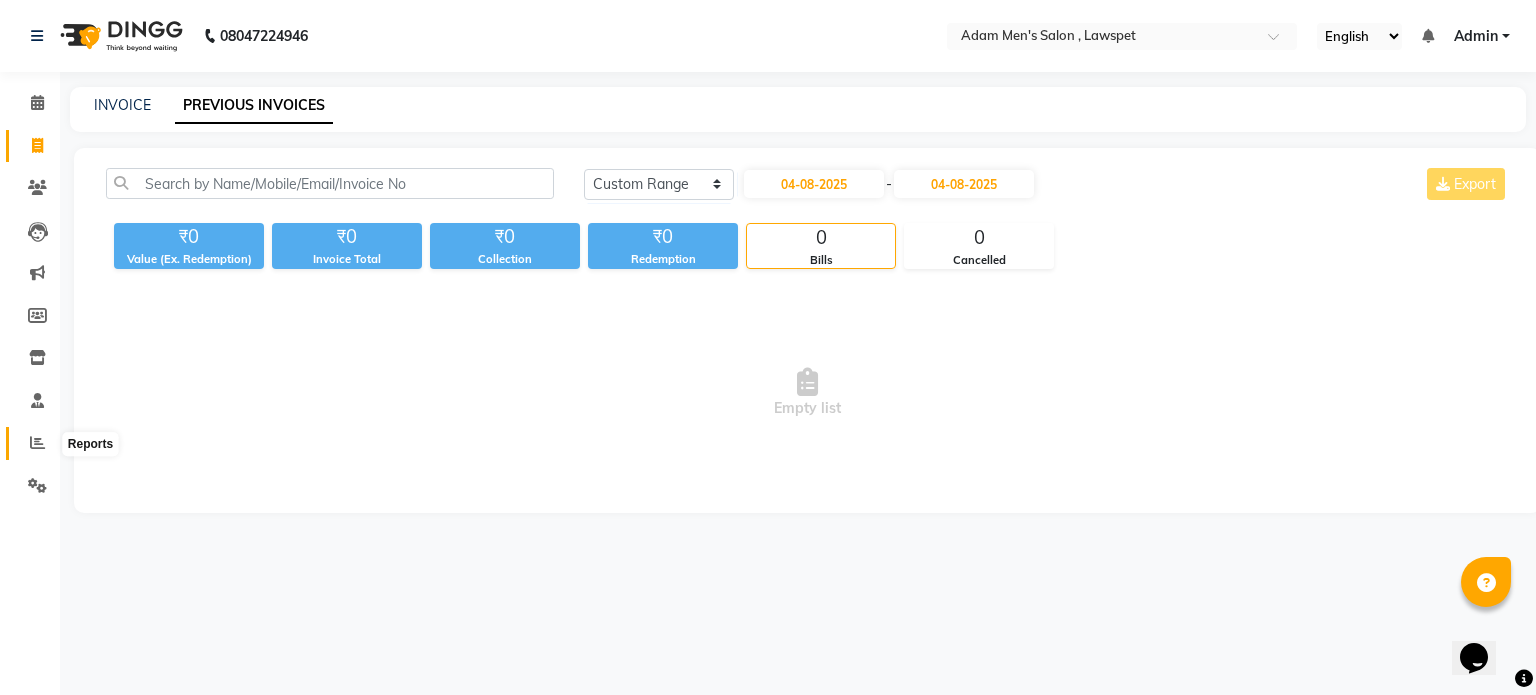 click 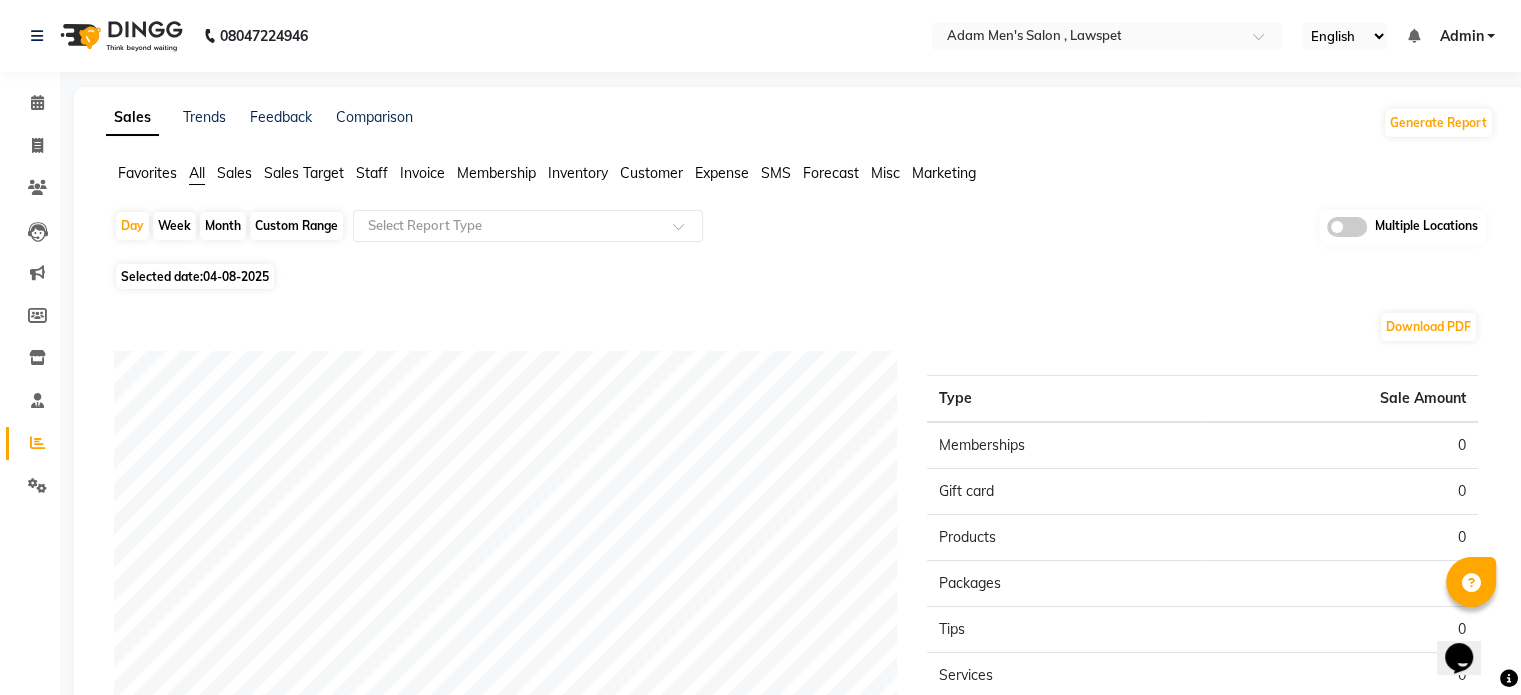 click on "Sales" 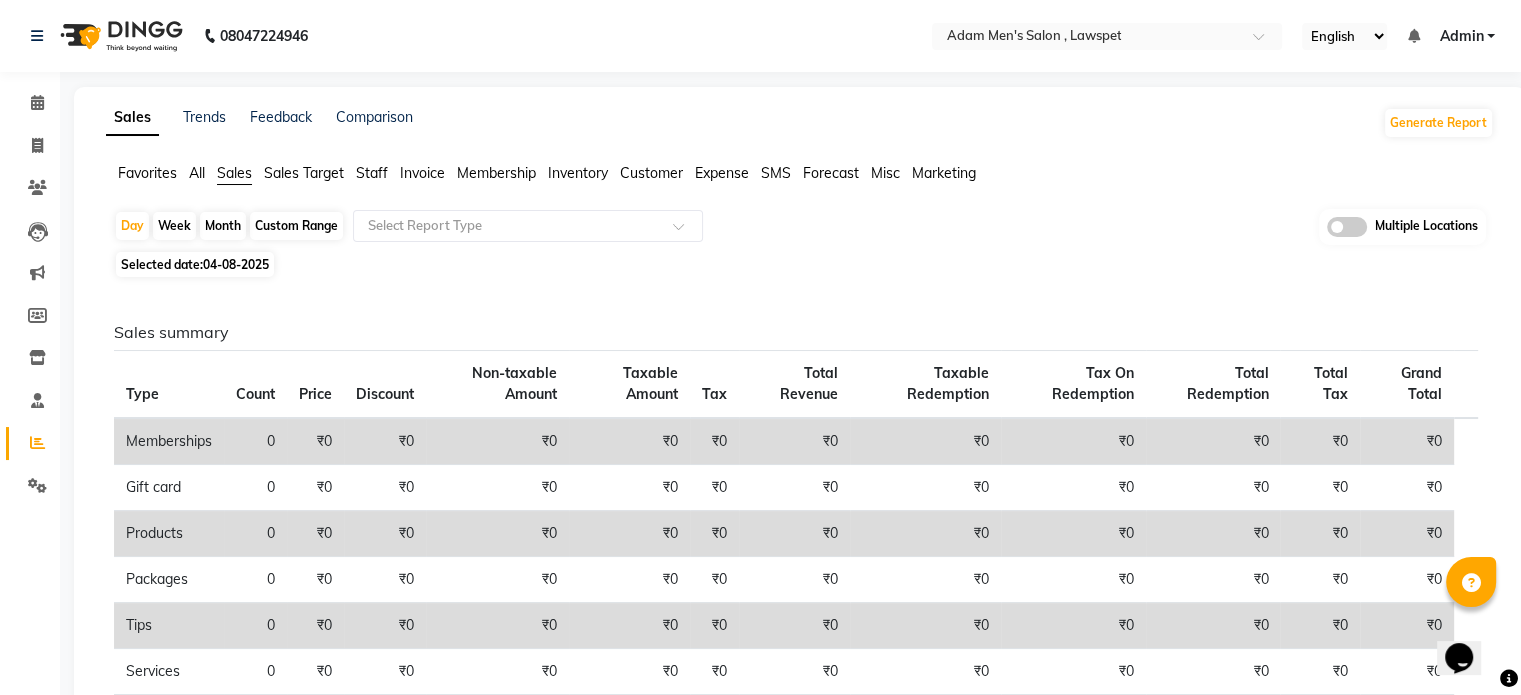 click on "Custom Range" 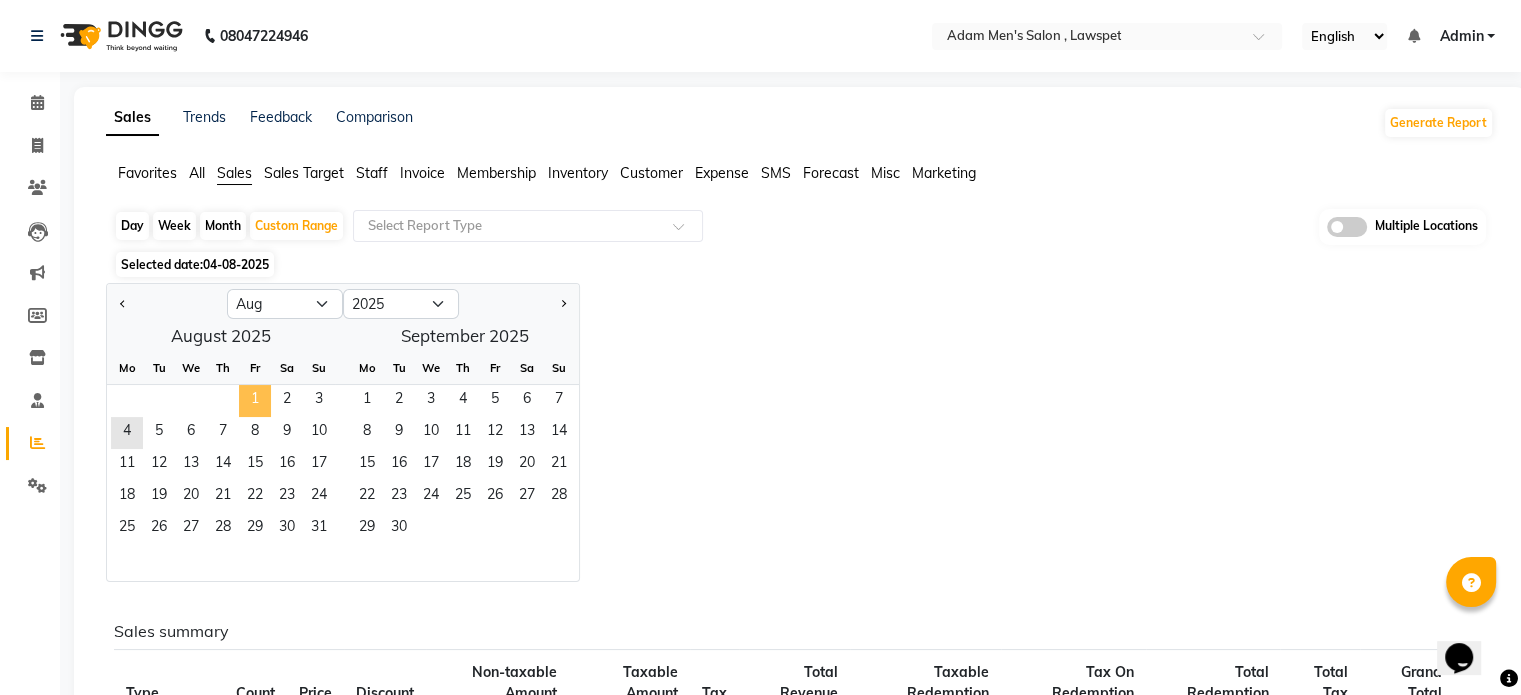 click on "1" 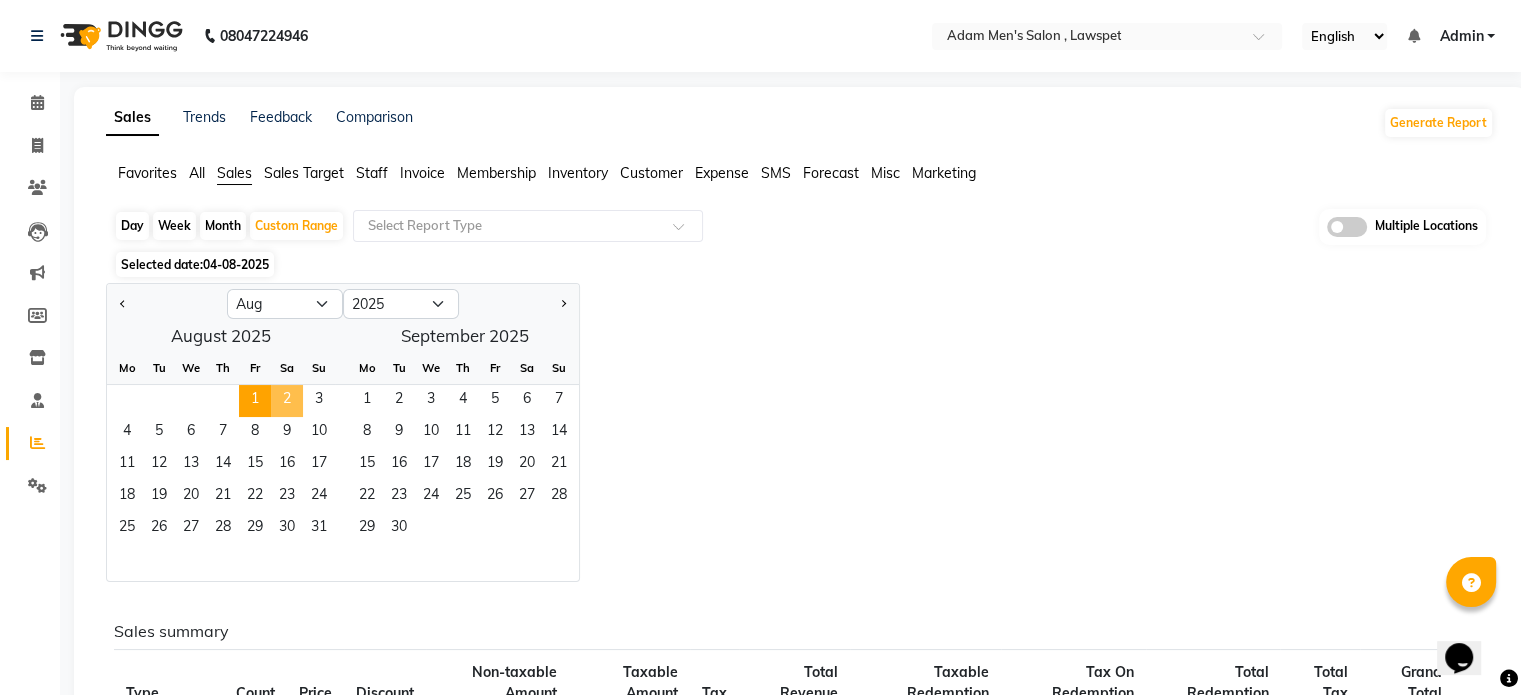 click on "2" 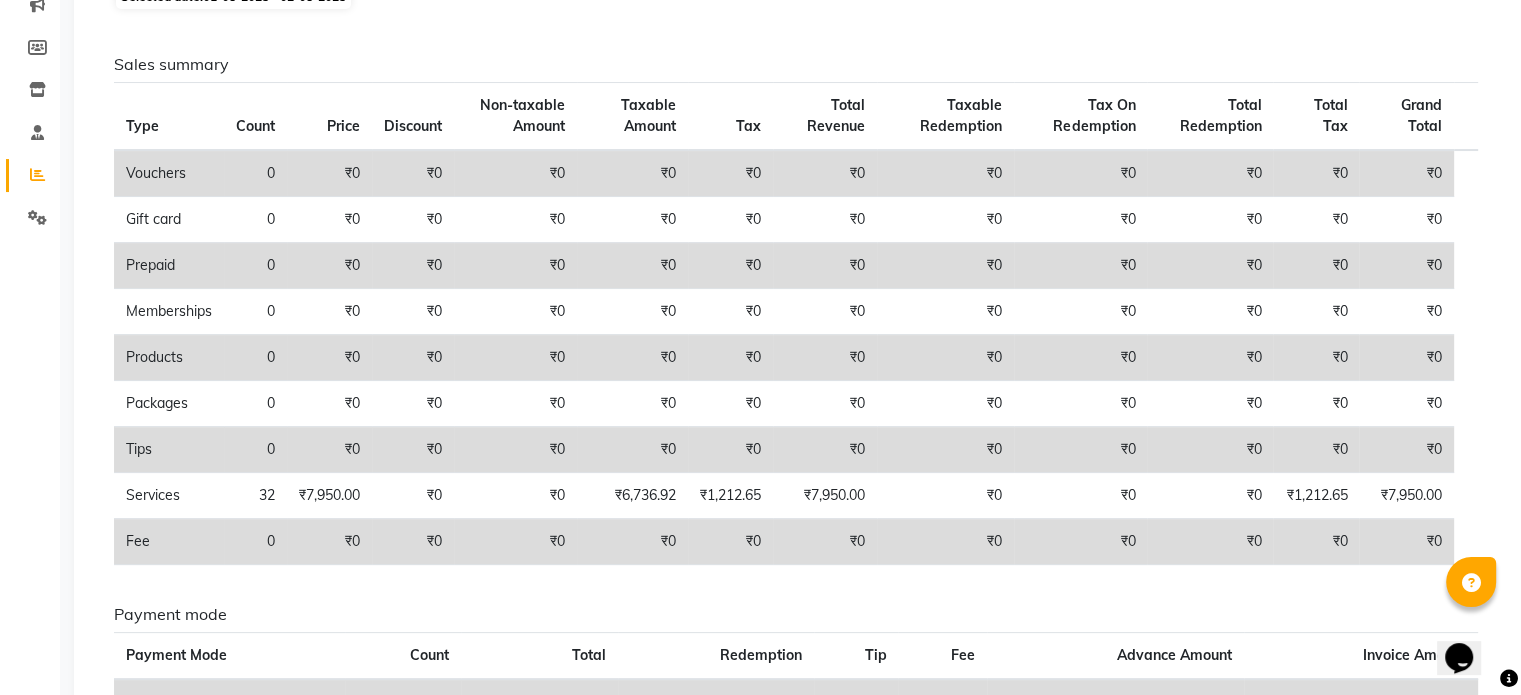 scroll, scrollTop: 0, scrollLeft: 0, axis: both 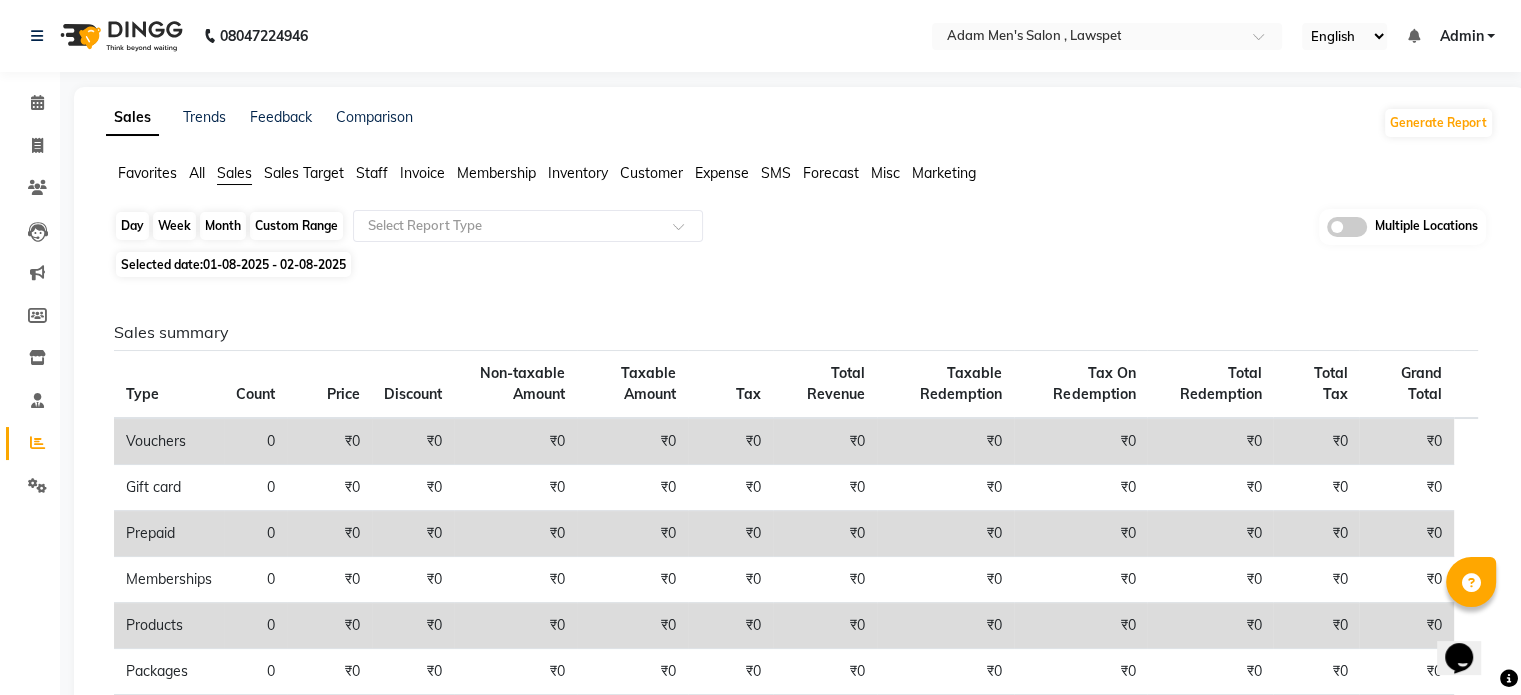 click on "Custom Range" 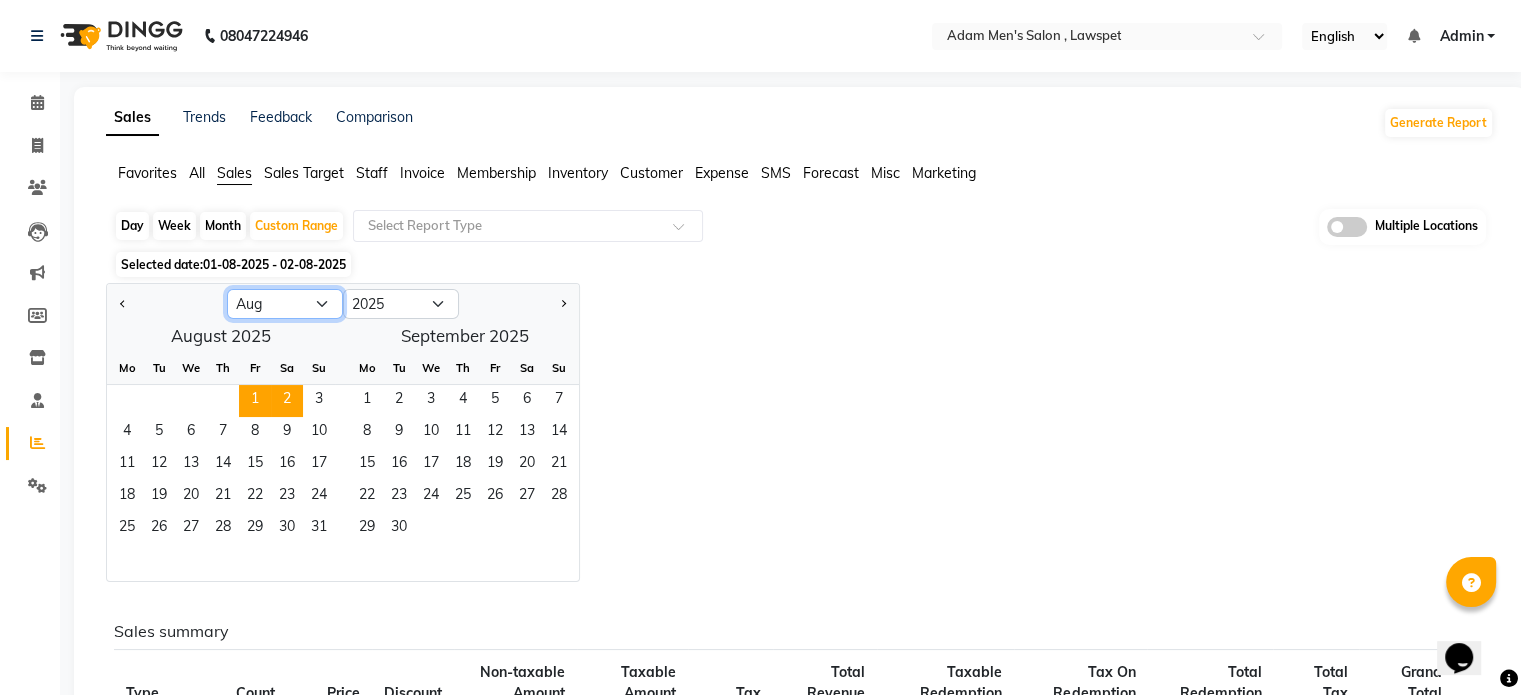 click on "Jan Feb Mar Apr May Jun Jul Aug Sep Oct Nov Dec" 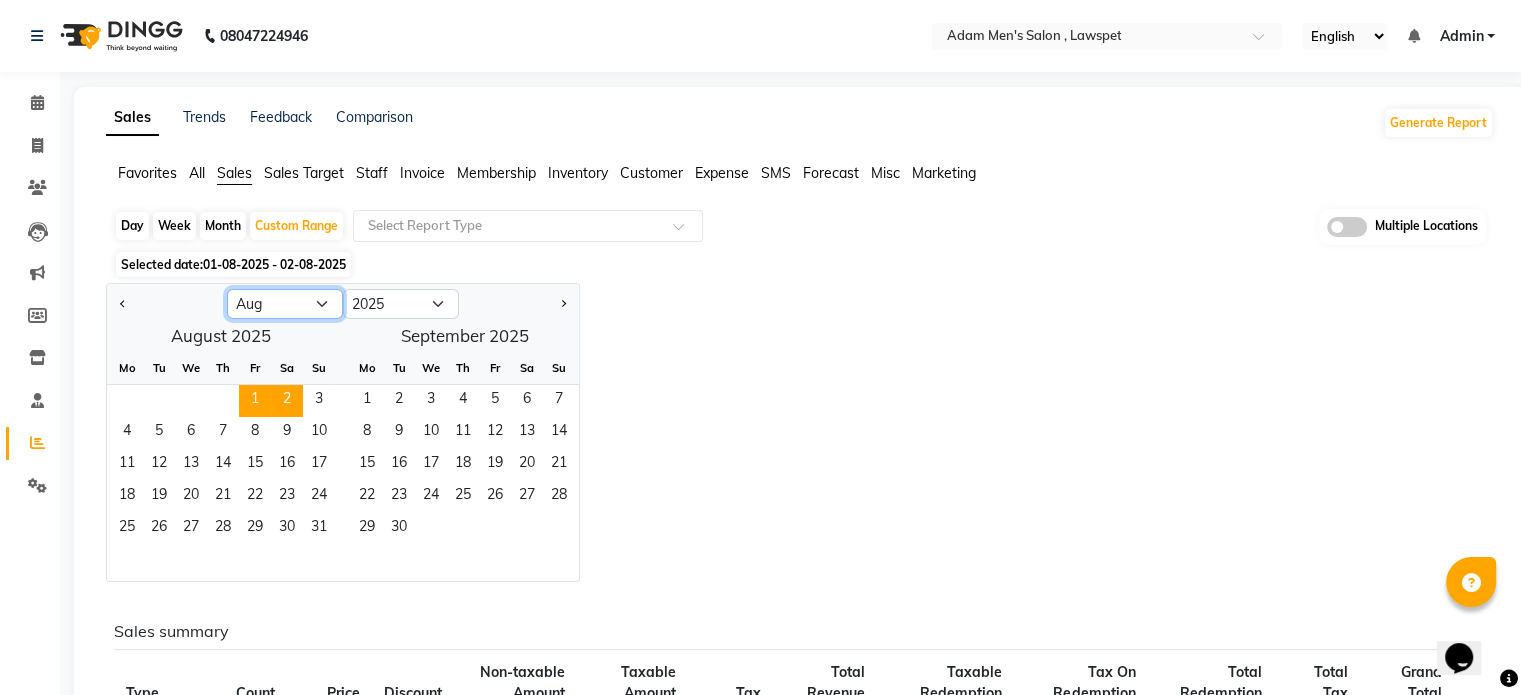 select on "7" 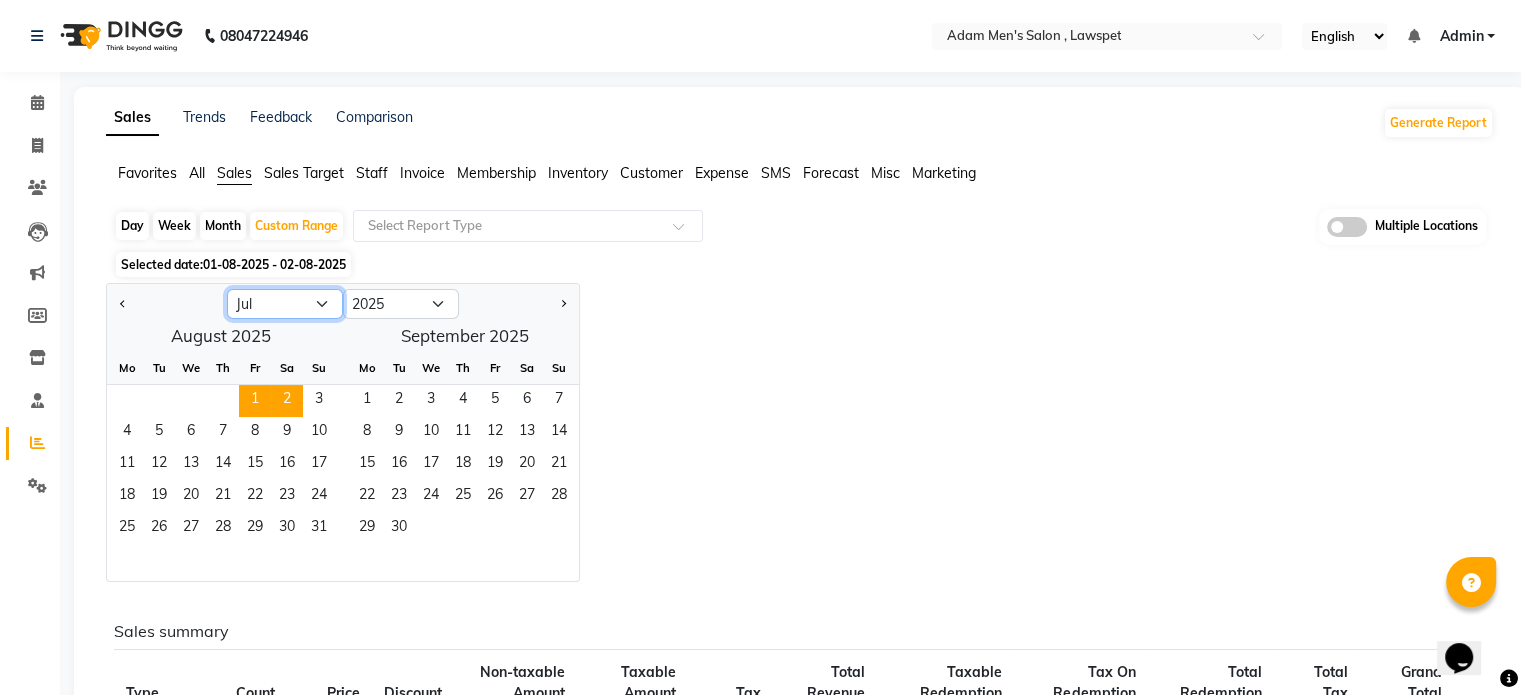 click on "Jan Feb Mar Apr May Jun Jul Aug Sep Oct Nov Dec" 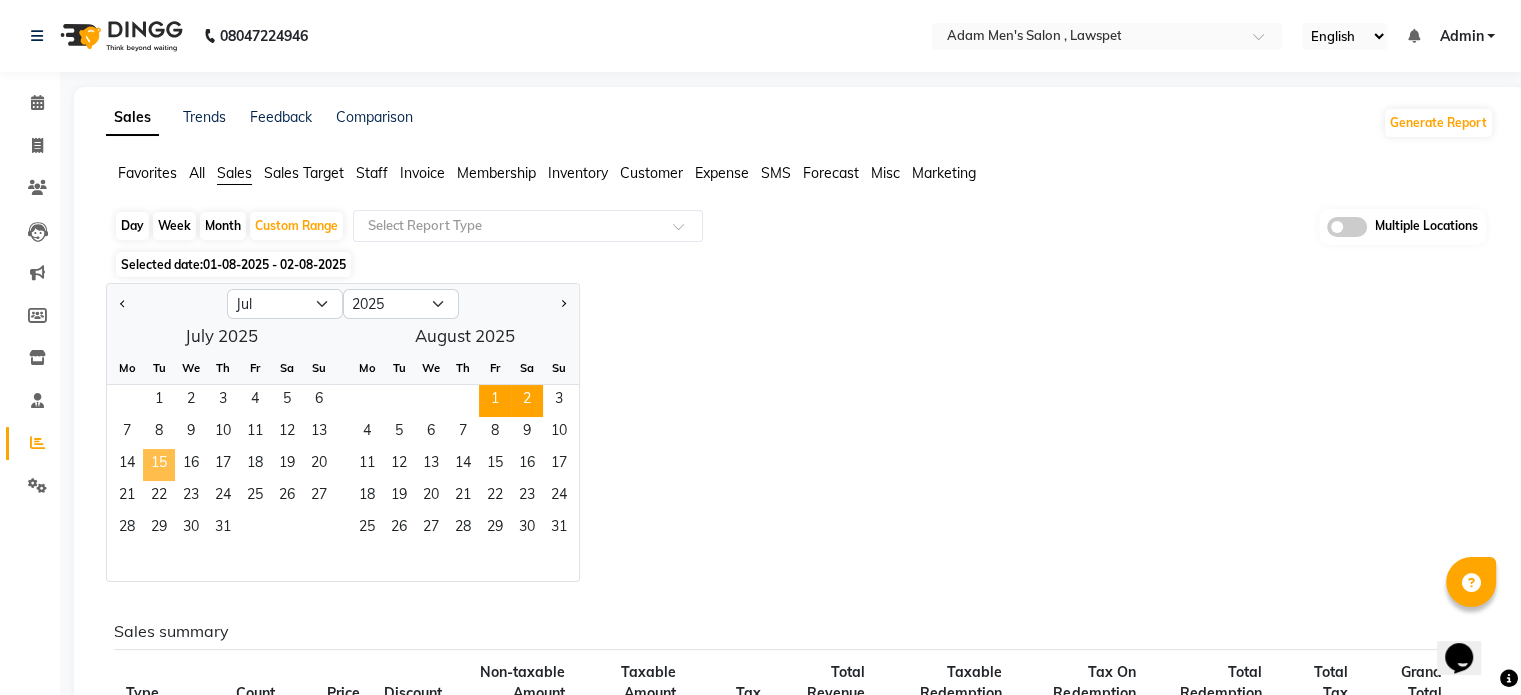 click on "15" 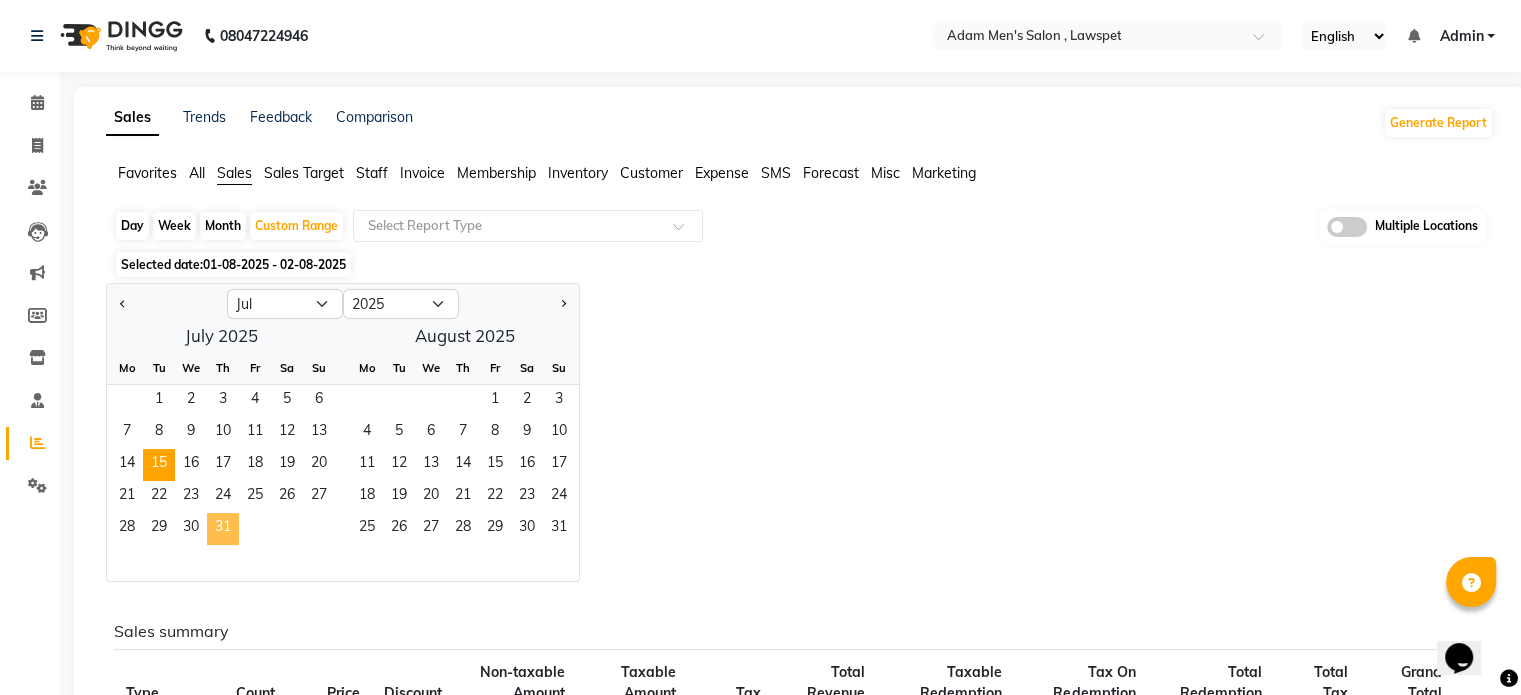 click on "31" 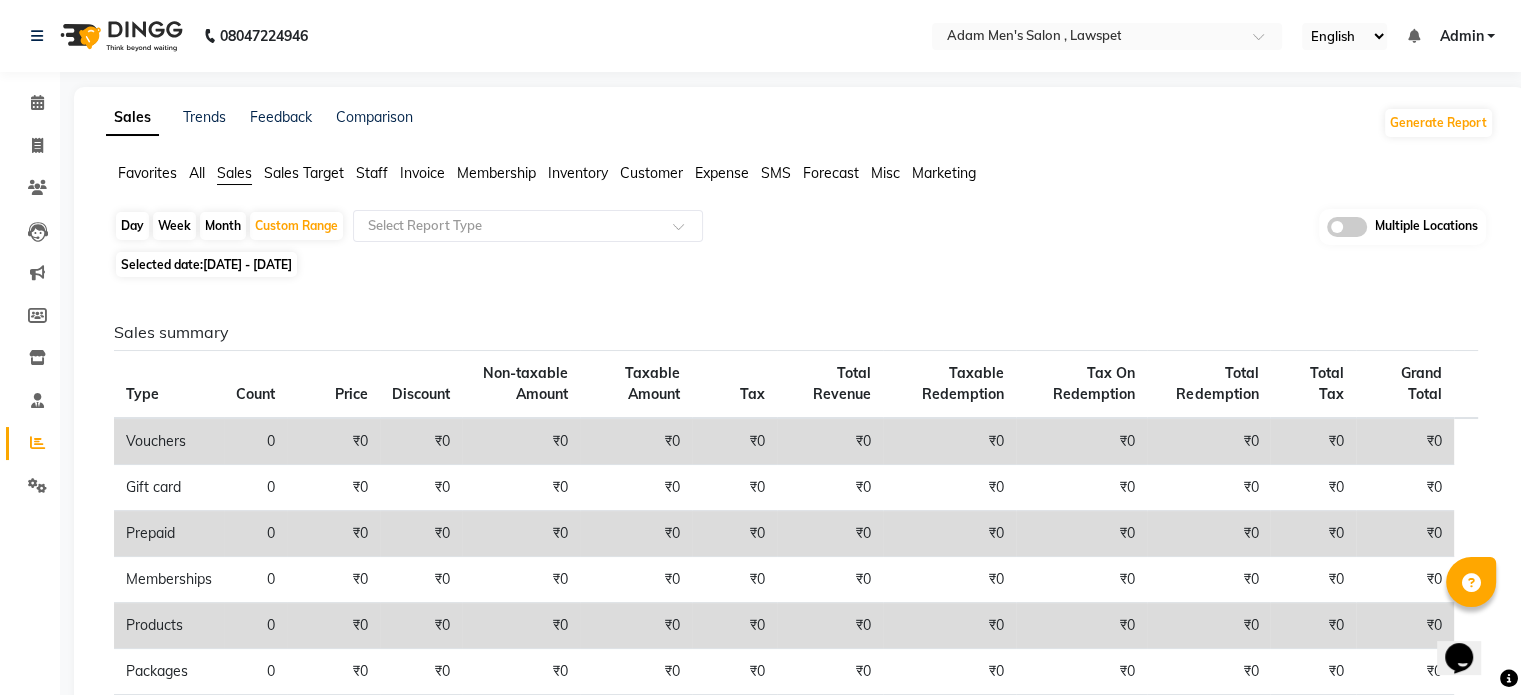 click on "Staff" 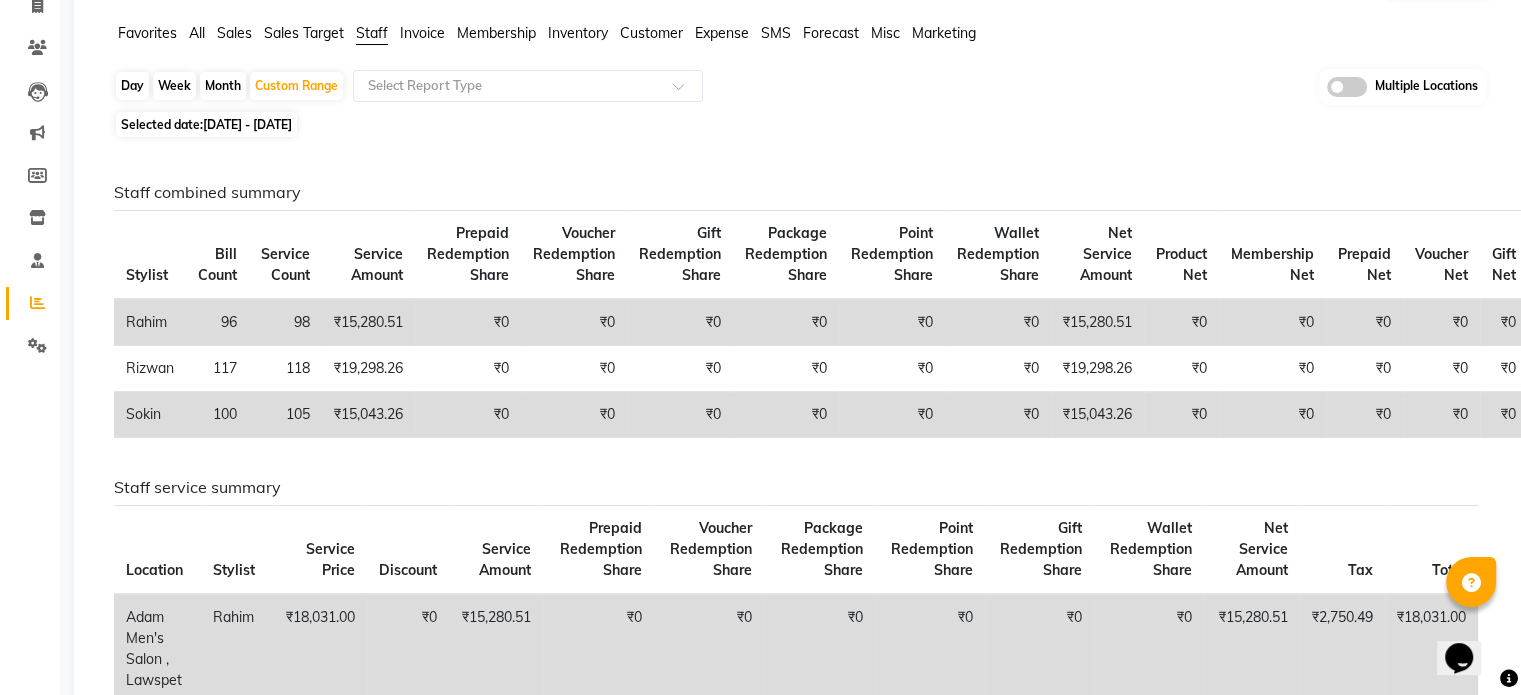 scroll, scrollTop: 139, scrollLeft: 0, axis: vertical 